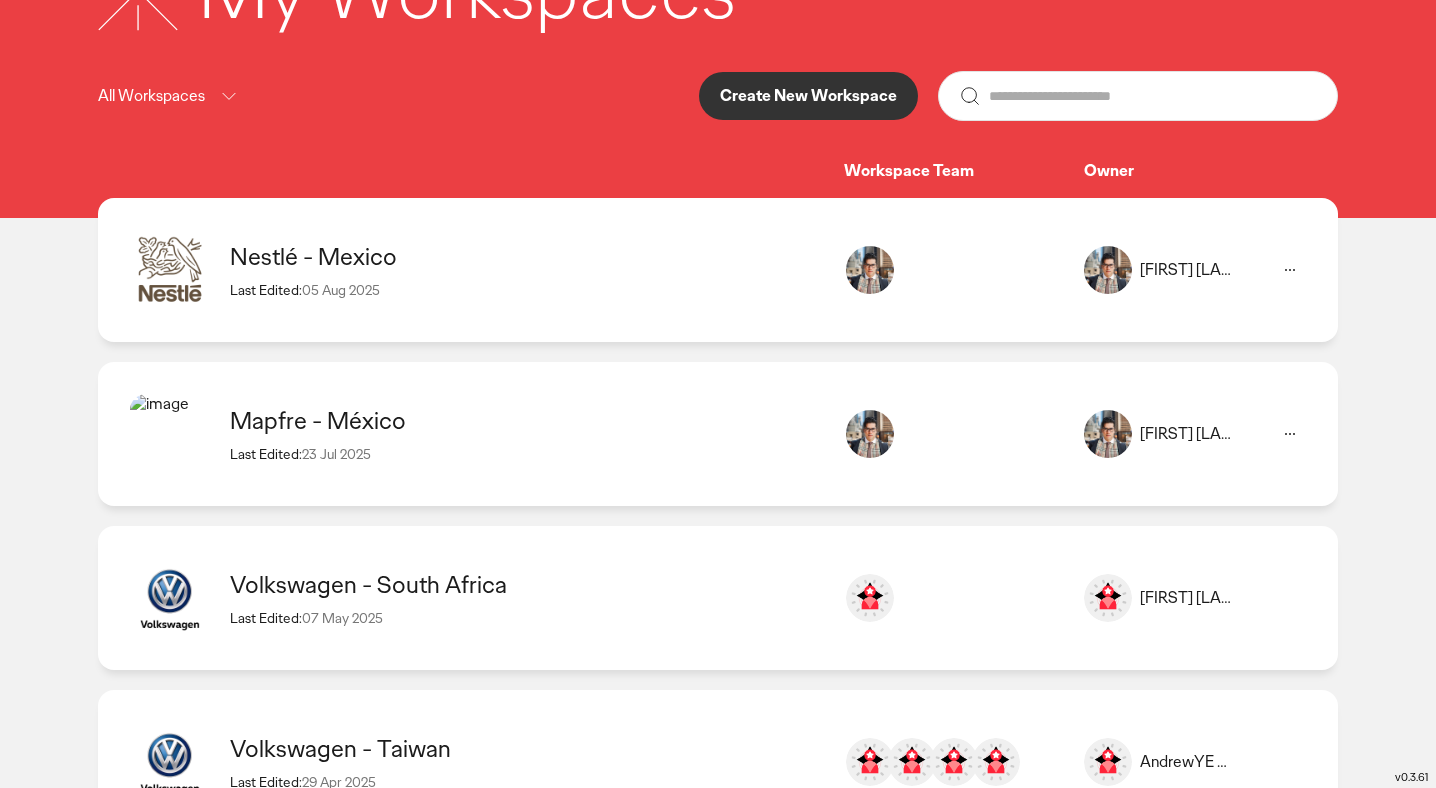 scroll, scrollTop: 186, scrollLeft: 0, axis: vertical 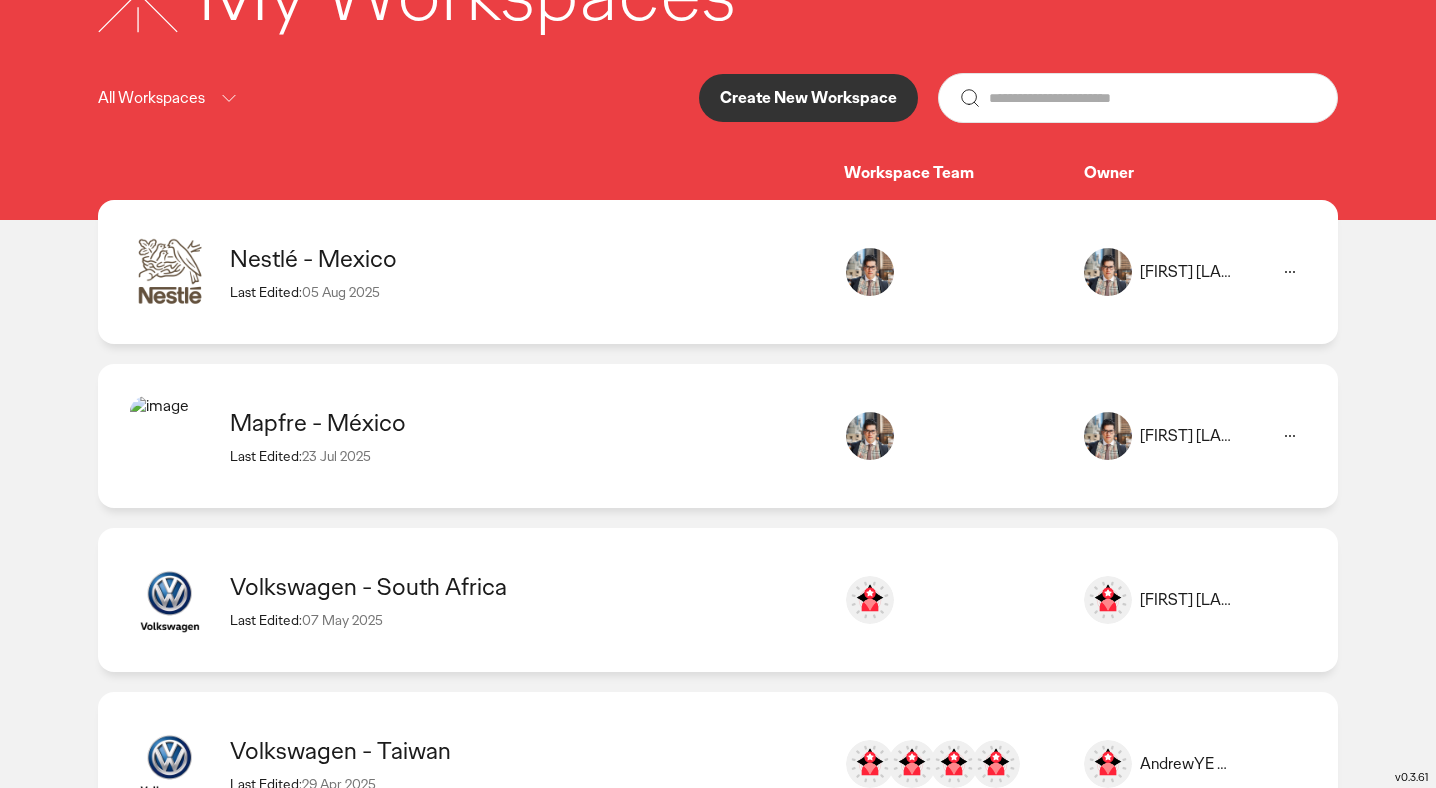 click on "Mapfre - México Last Edited: 23 Jul 2025 [FIRST] [LAST] [EMAIL_ADDRESS]" 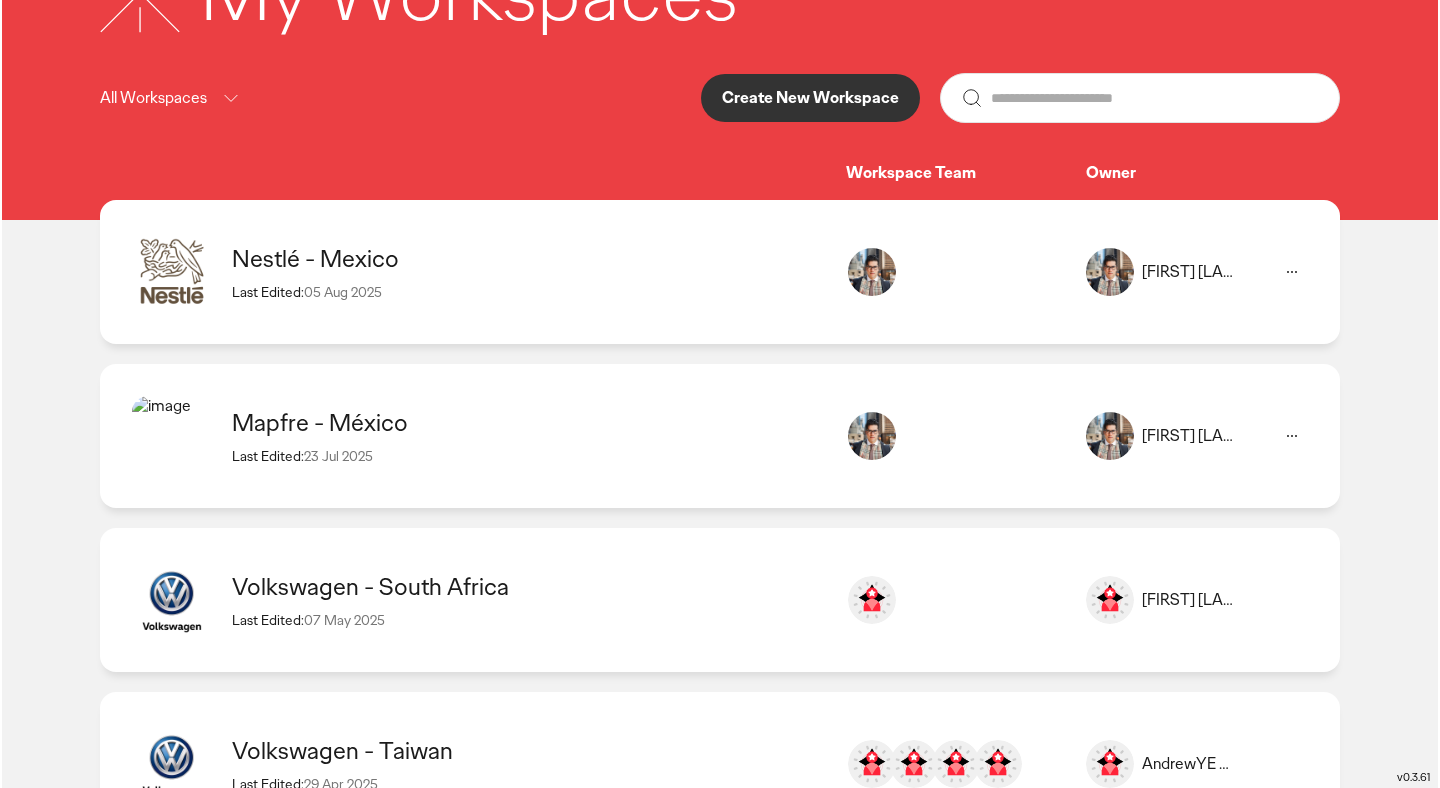 scroll, scrollTop: 0, scrollLeft: 0, axis: both 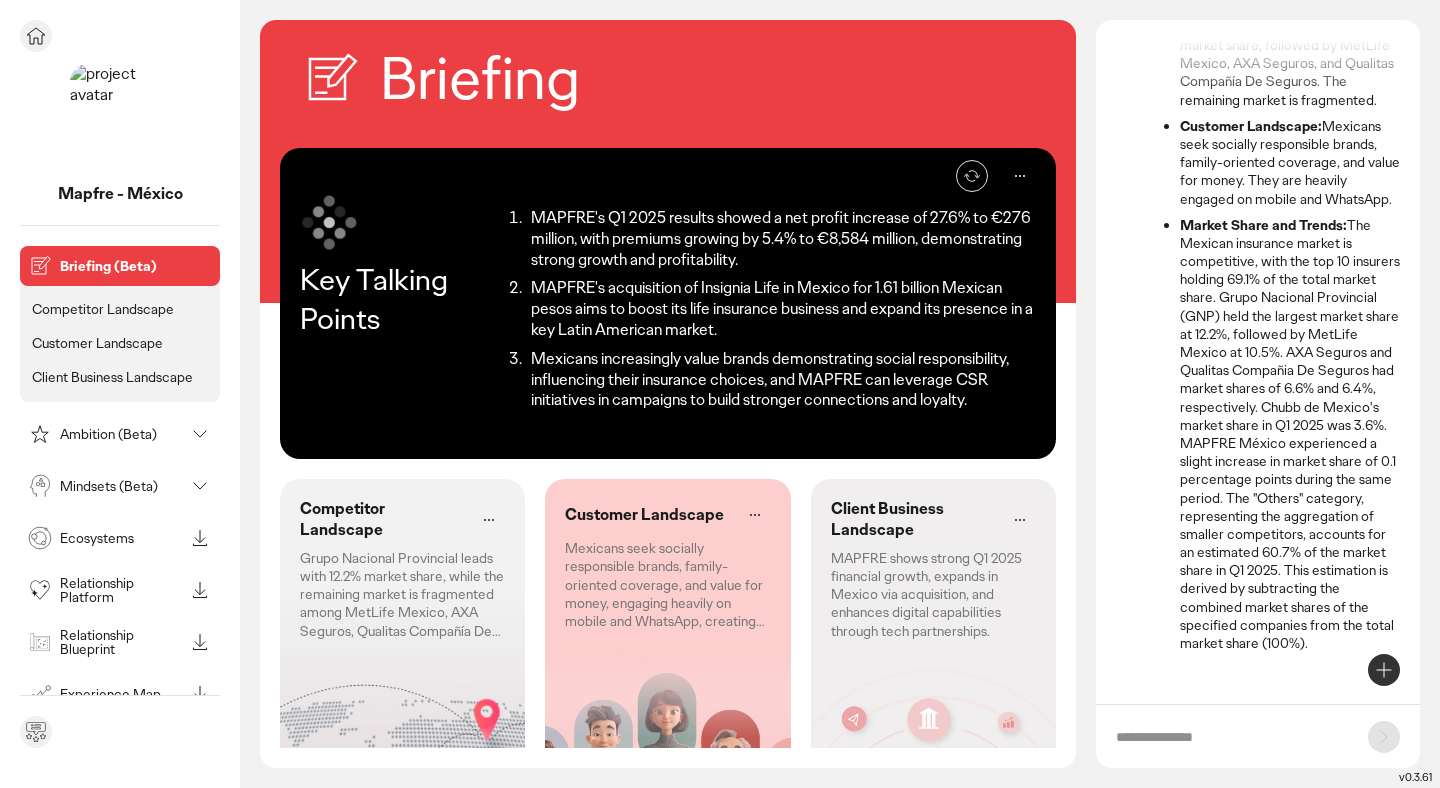 click on "Competitor Landscape" at bounding box center [103, 309] 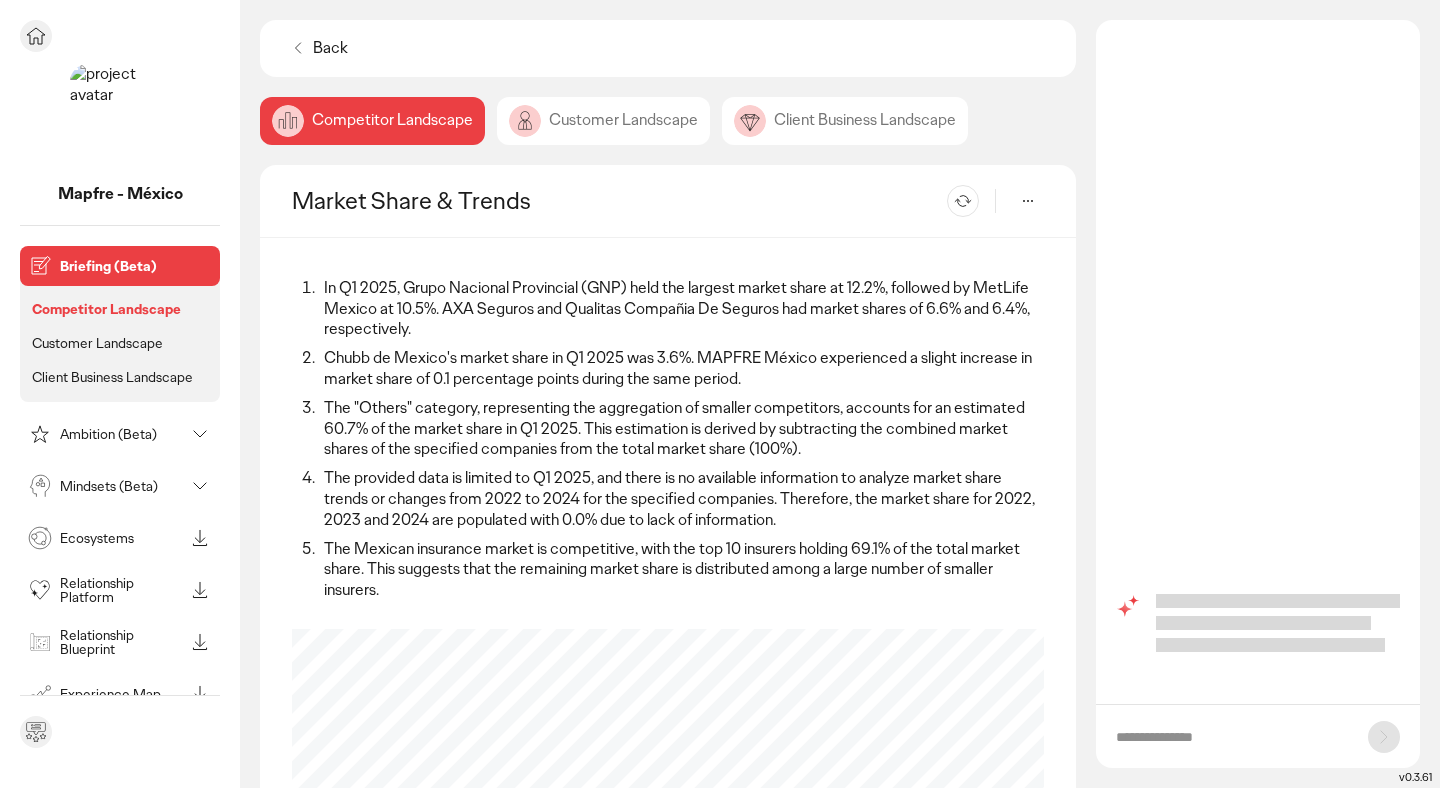scroll, scrollTop: 0, scrollLeft: 0, axis: both 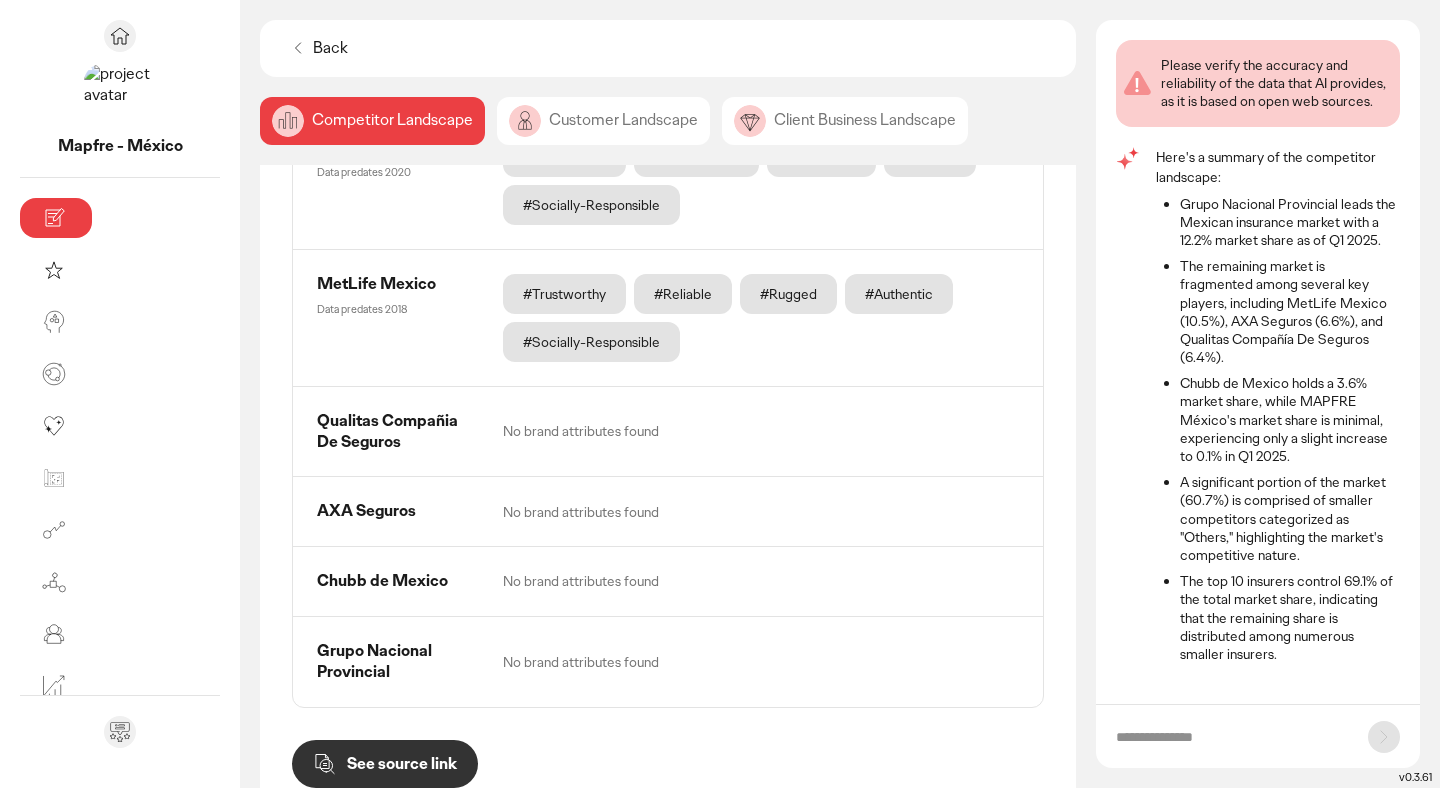 click on "Customer Landscape" 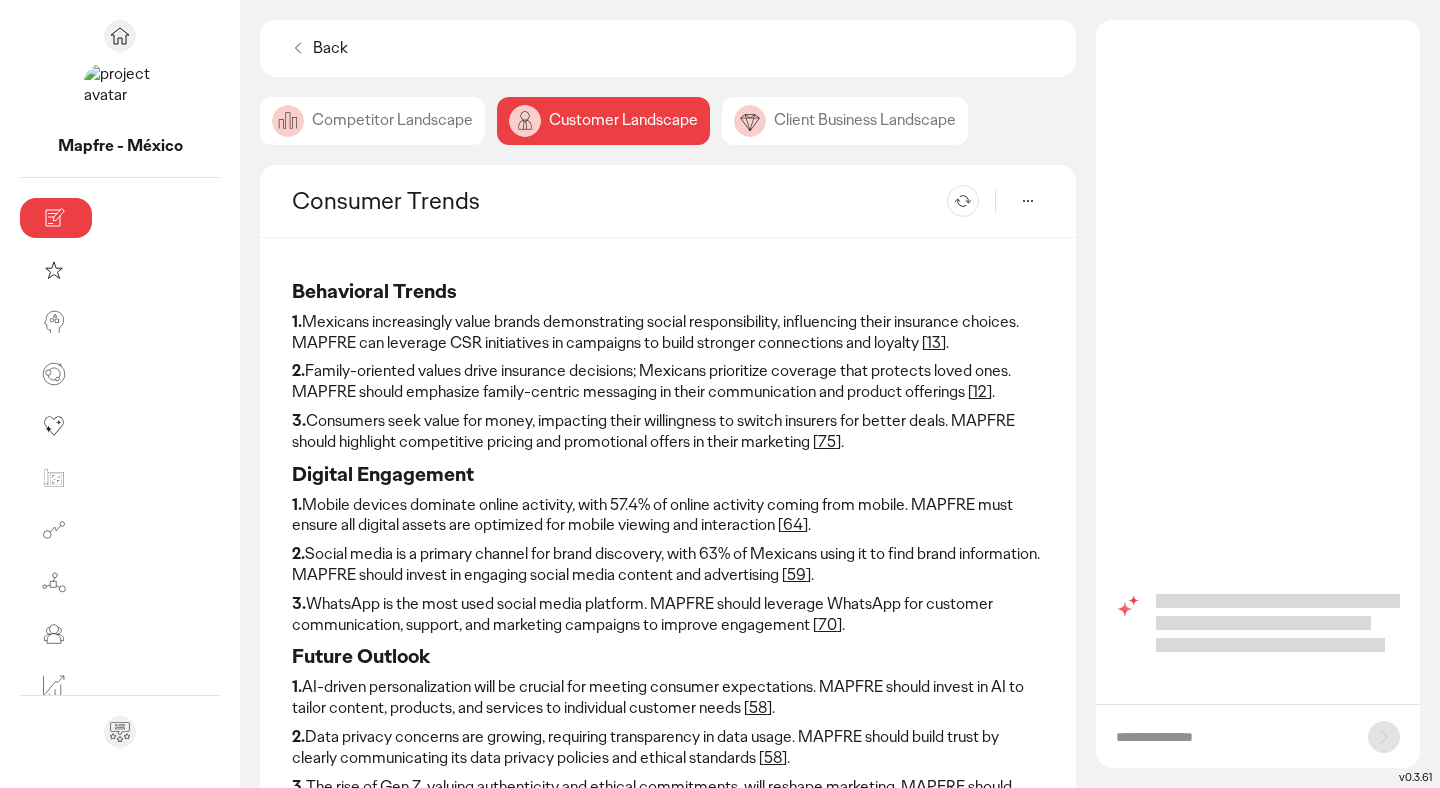 scroll, scrollTop: 0, scrollLeft: 0, axis: both 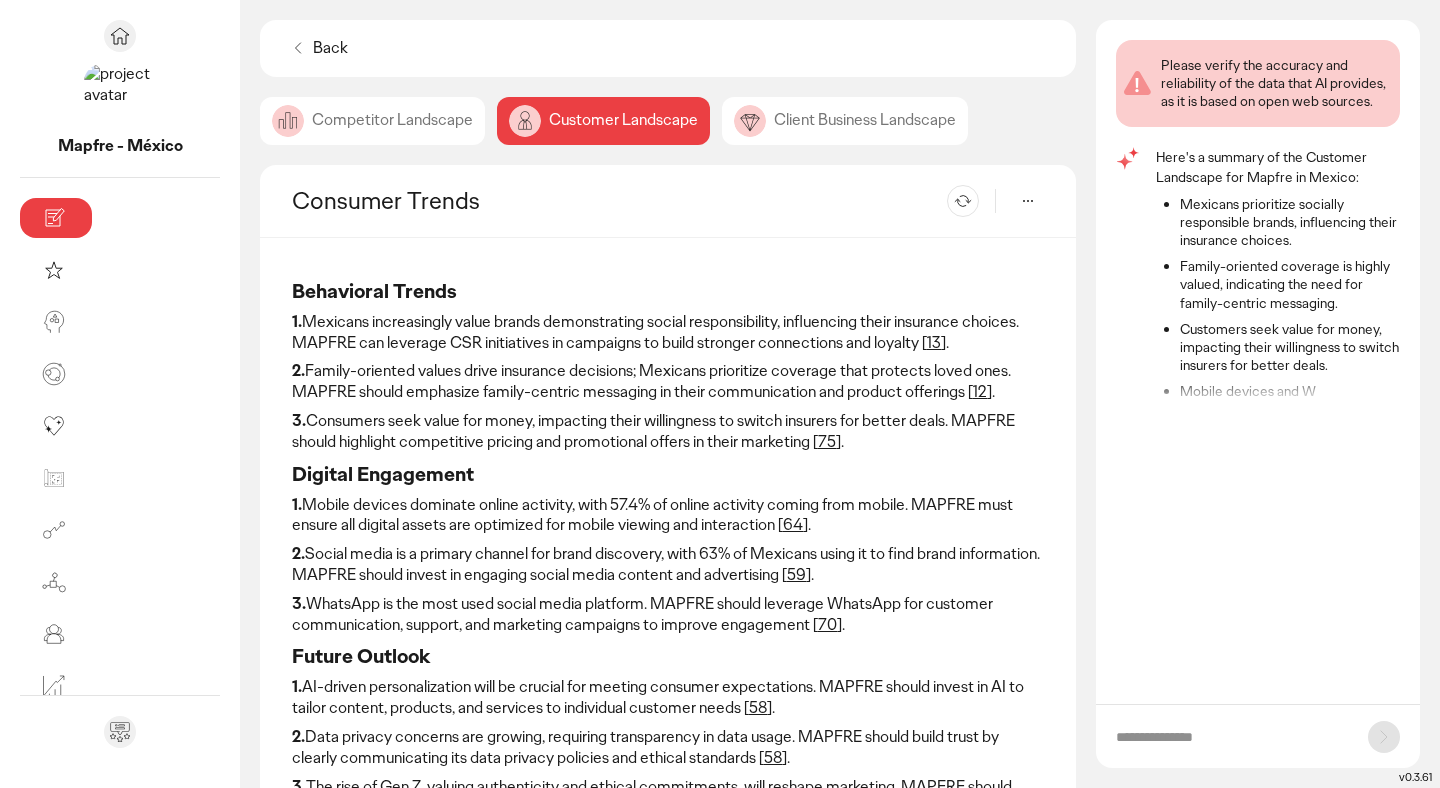 click on "Client Business Landscape" 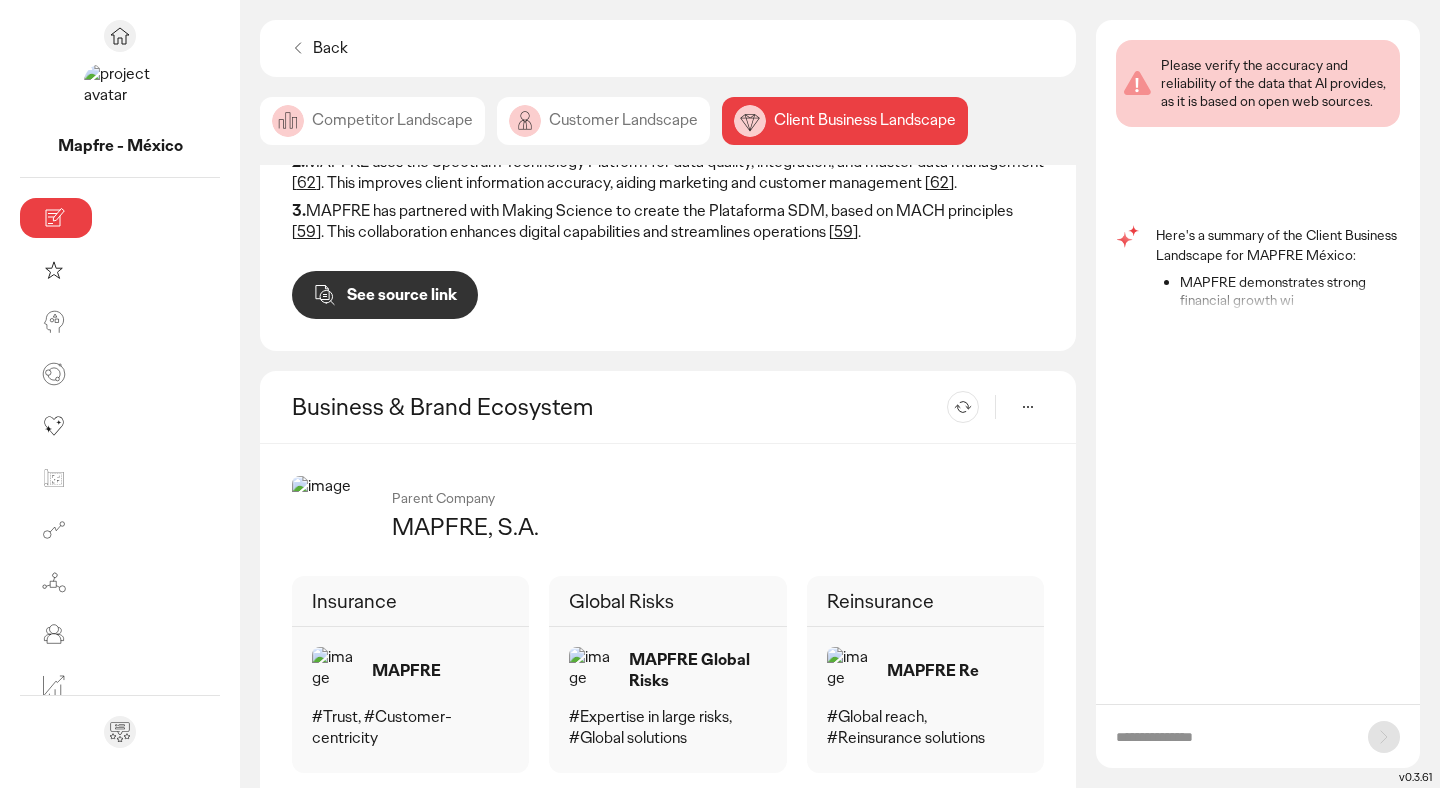 scroll, scrollTop: 0, scrollLeft: 0, axis: both 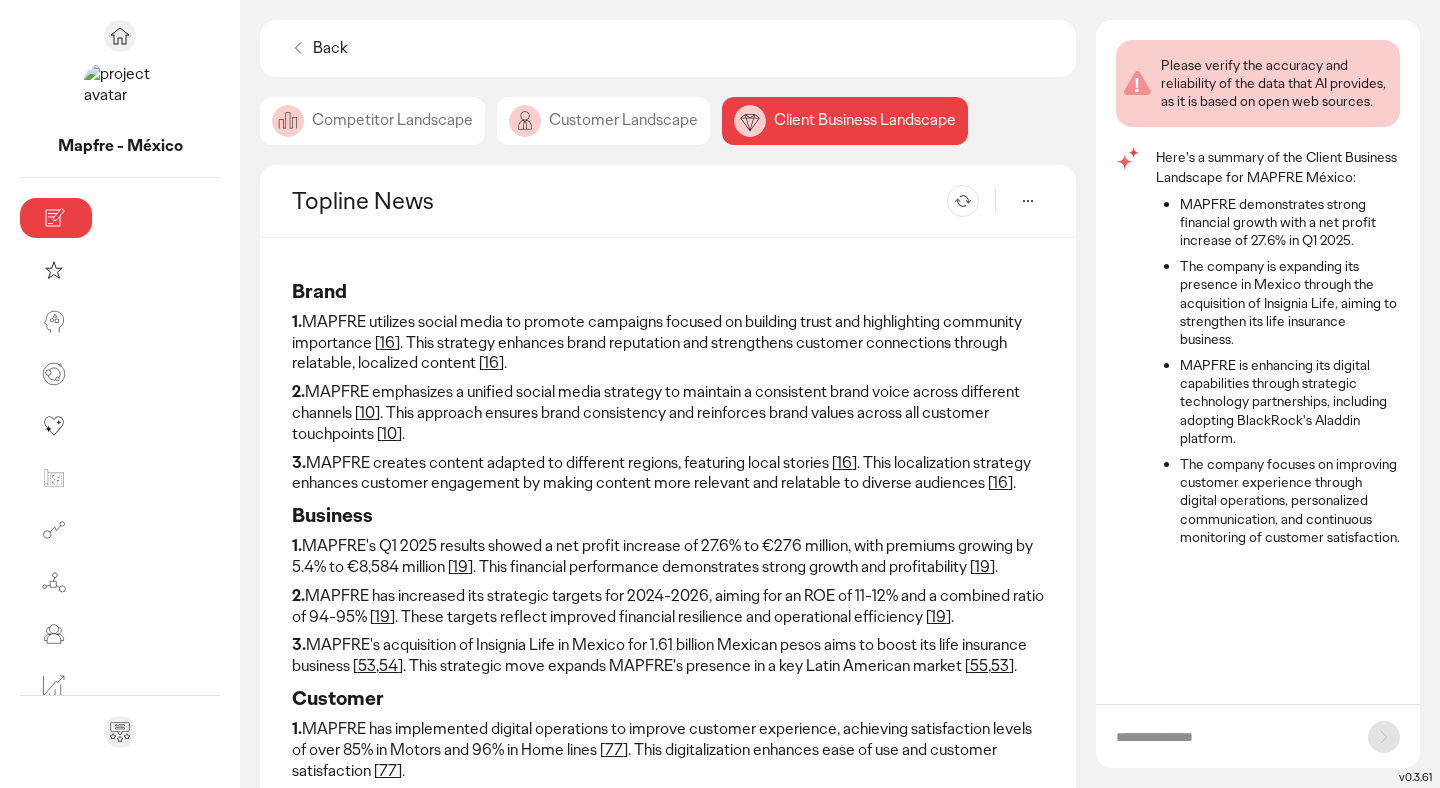 click on "Customer Landscape" 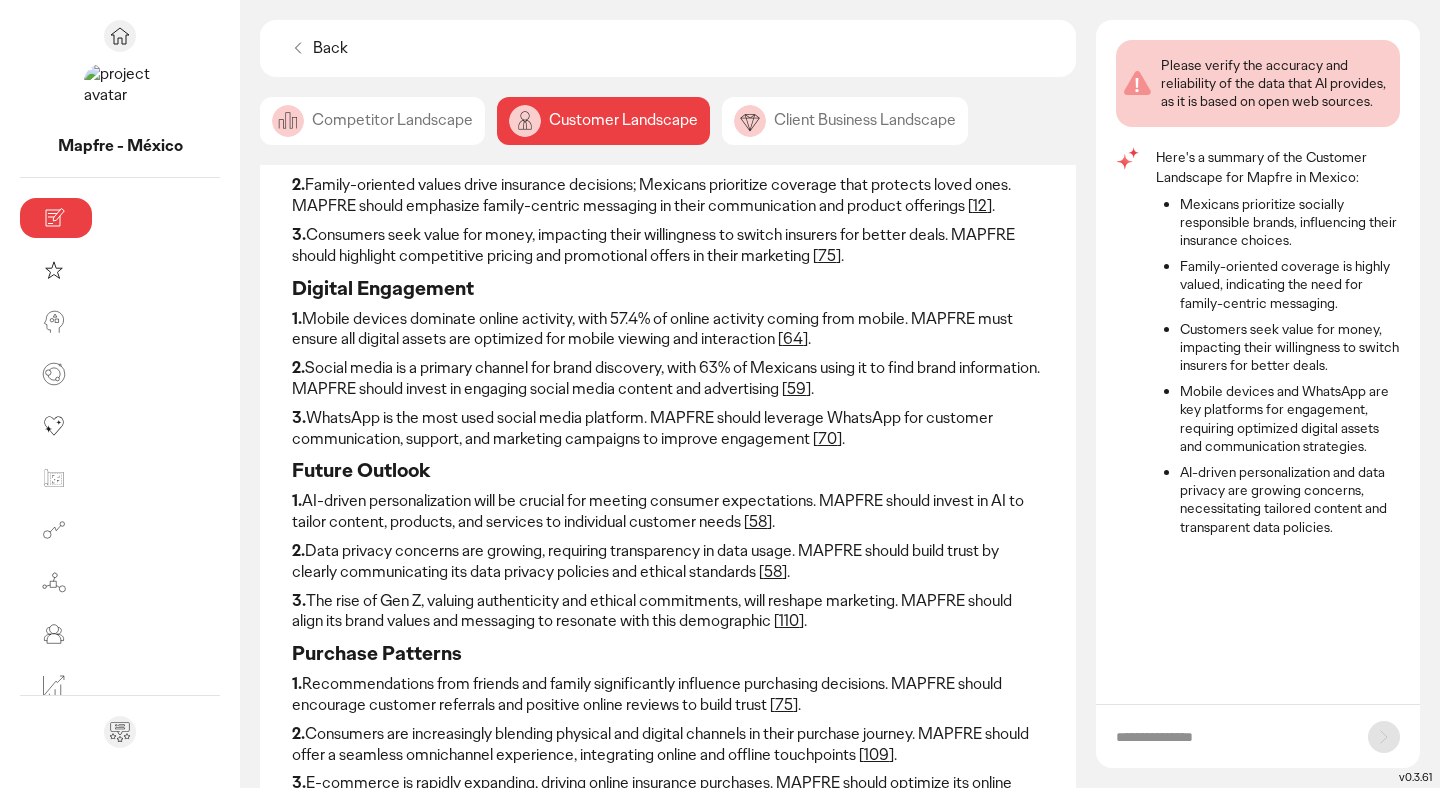 scroll, scrollTop: 0, scrollLeft: 0, axis: both 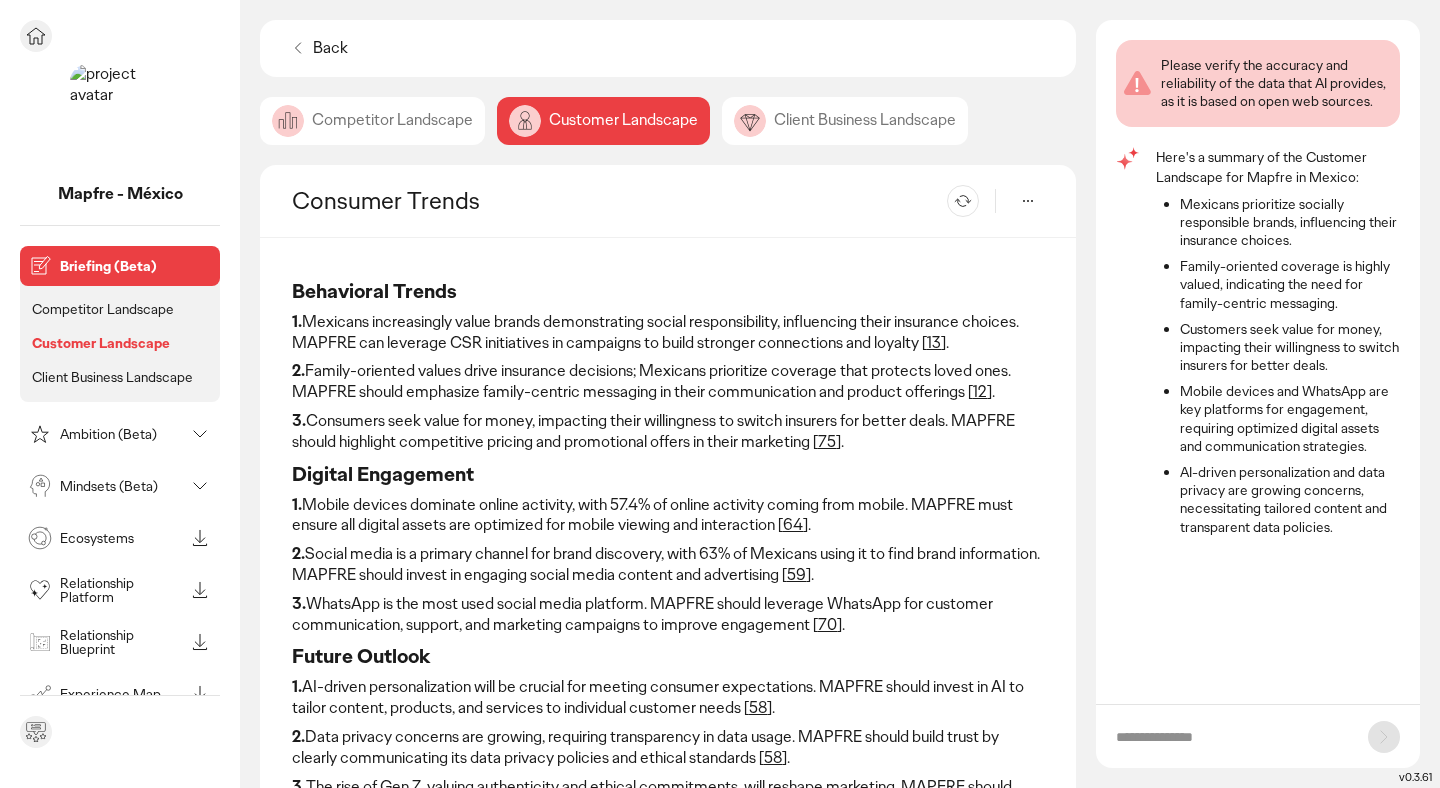 click on "Competitor Landscape Customer Landscape Client Business Landscape" at bounding box center (120, 339) 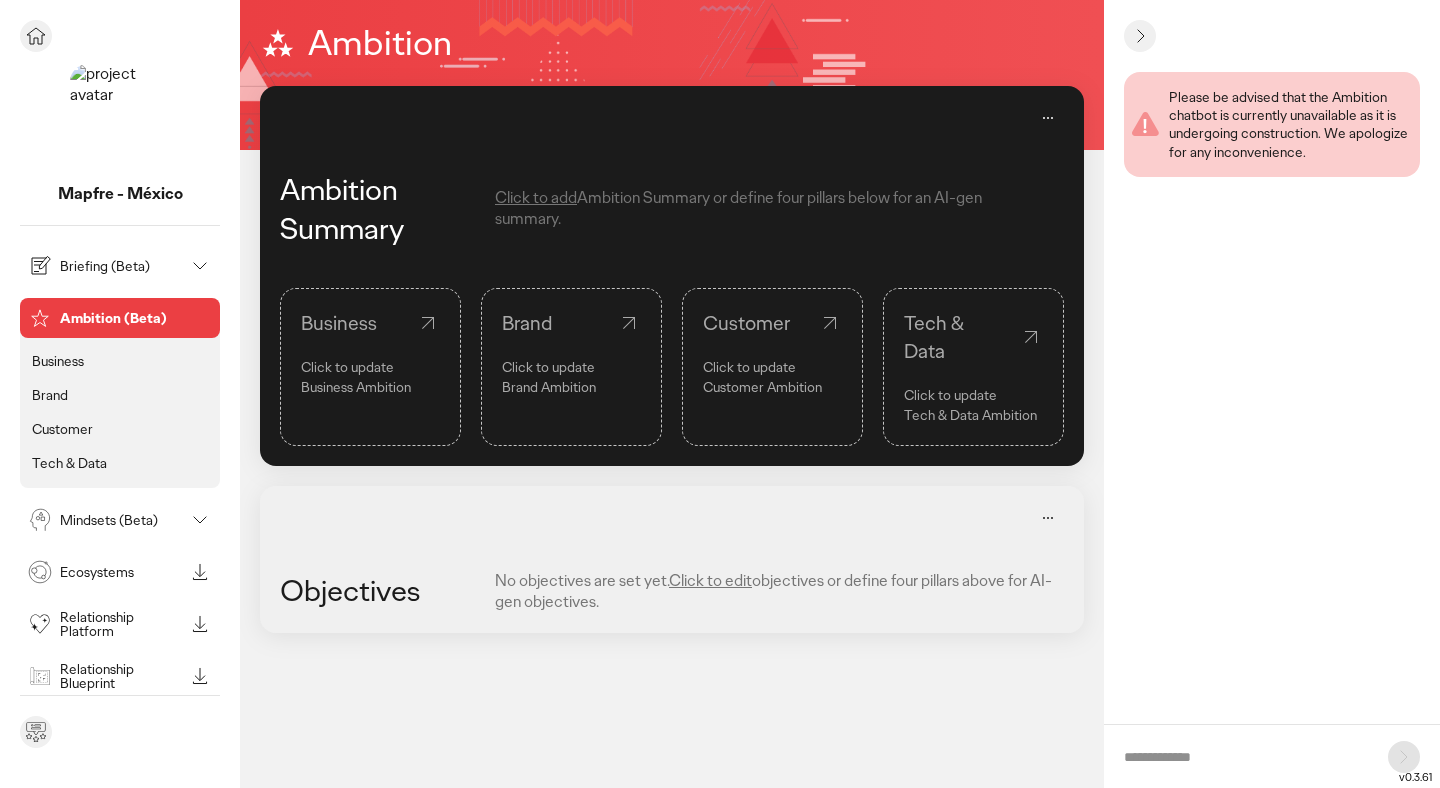 click on "Briefing (Beta)" at bounding box center (120, 266) 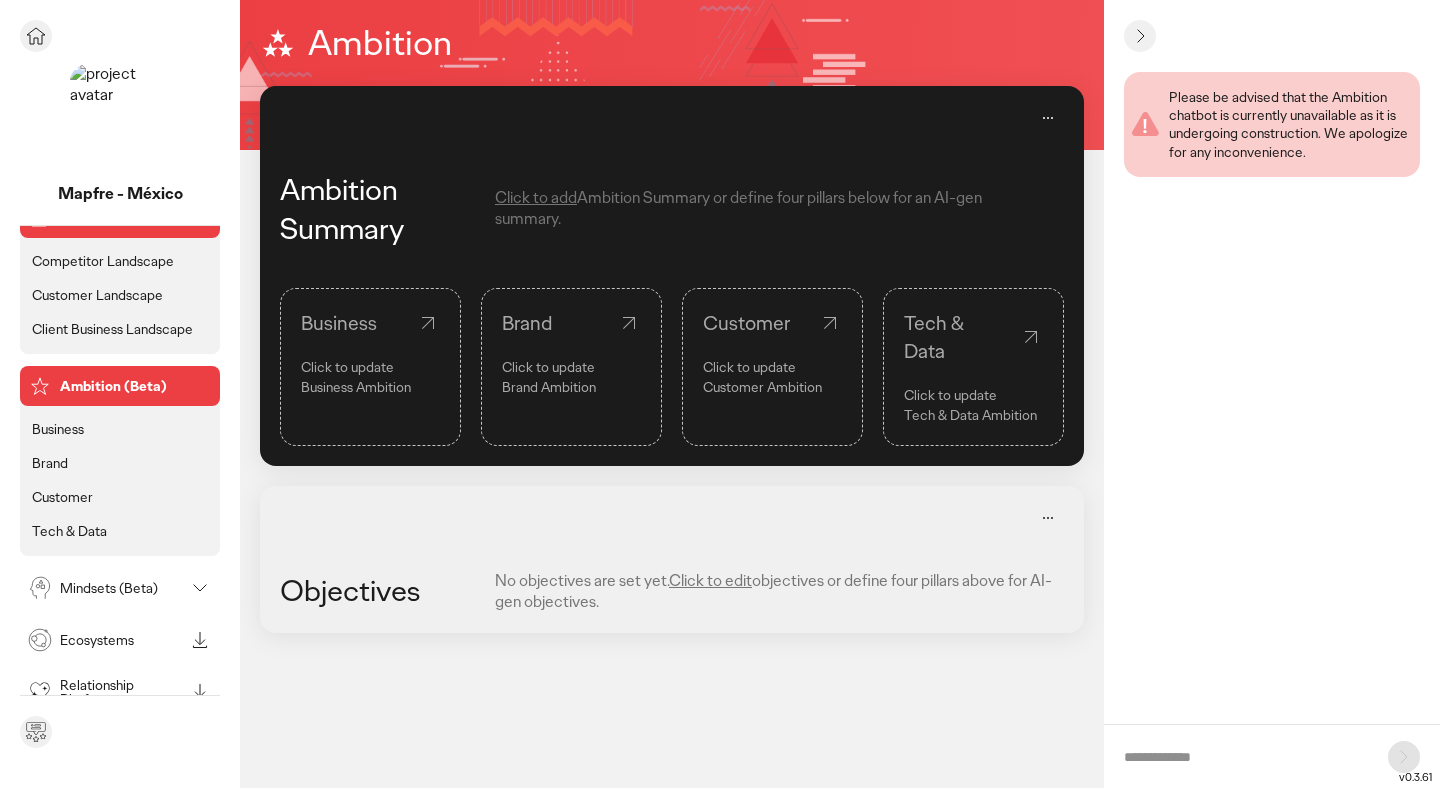 scroll, scrollTop: 66, scrollLeft: 0, axis: vertical 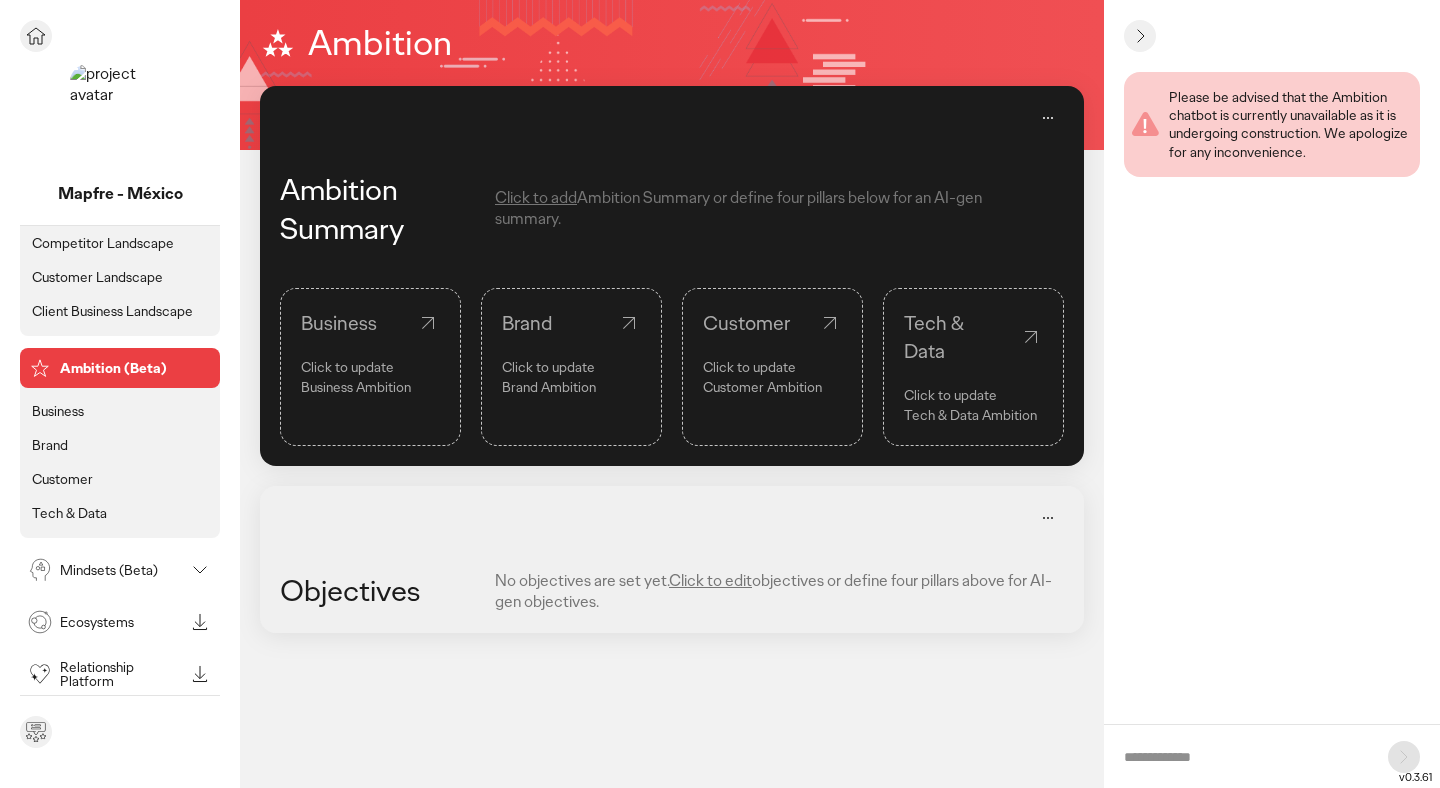 click on "Tech & Data" at bounding box center [69, 513] 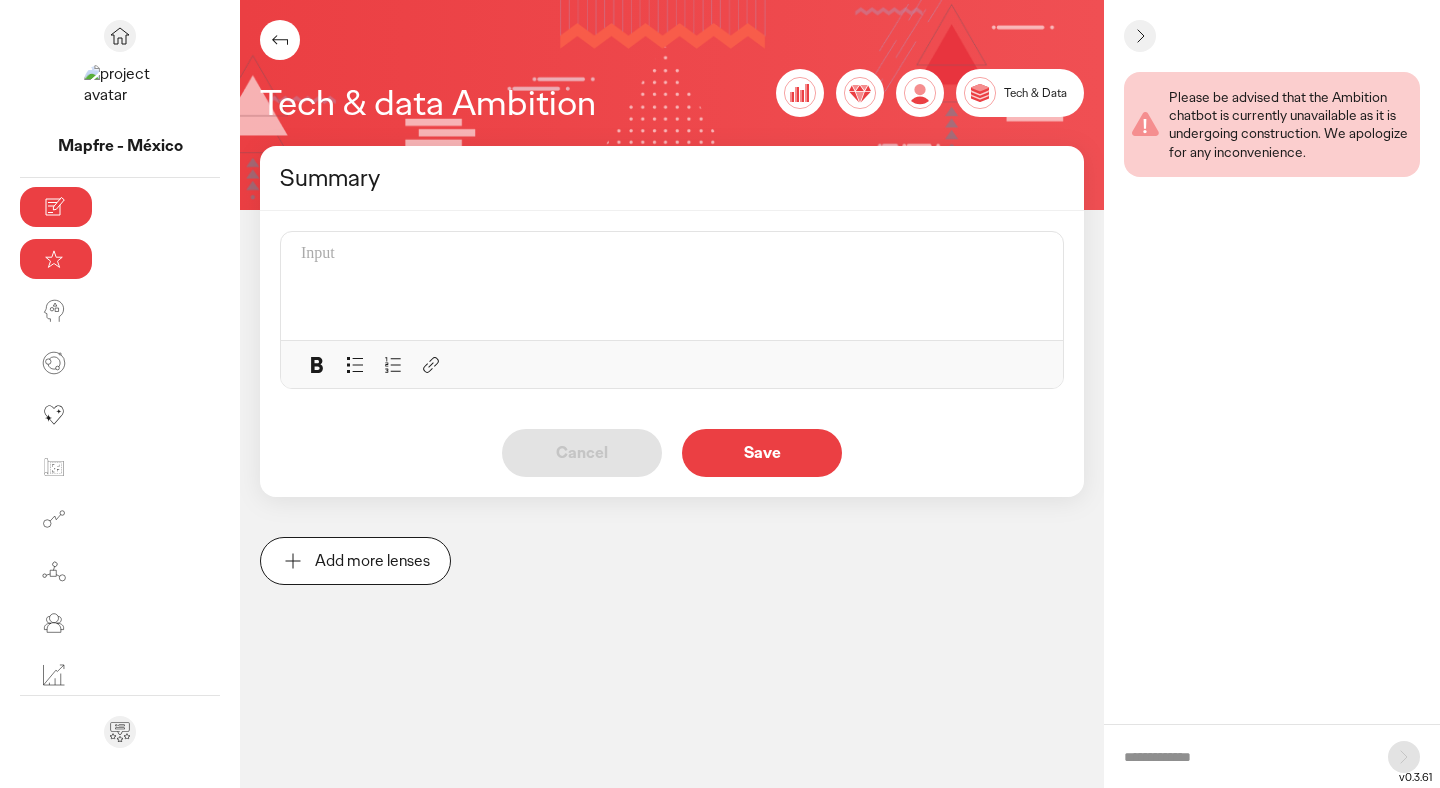 scroll, scrollTop: 0, scrollLeft: 0, axis: both 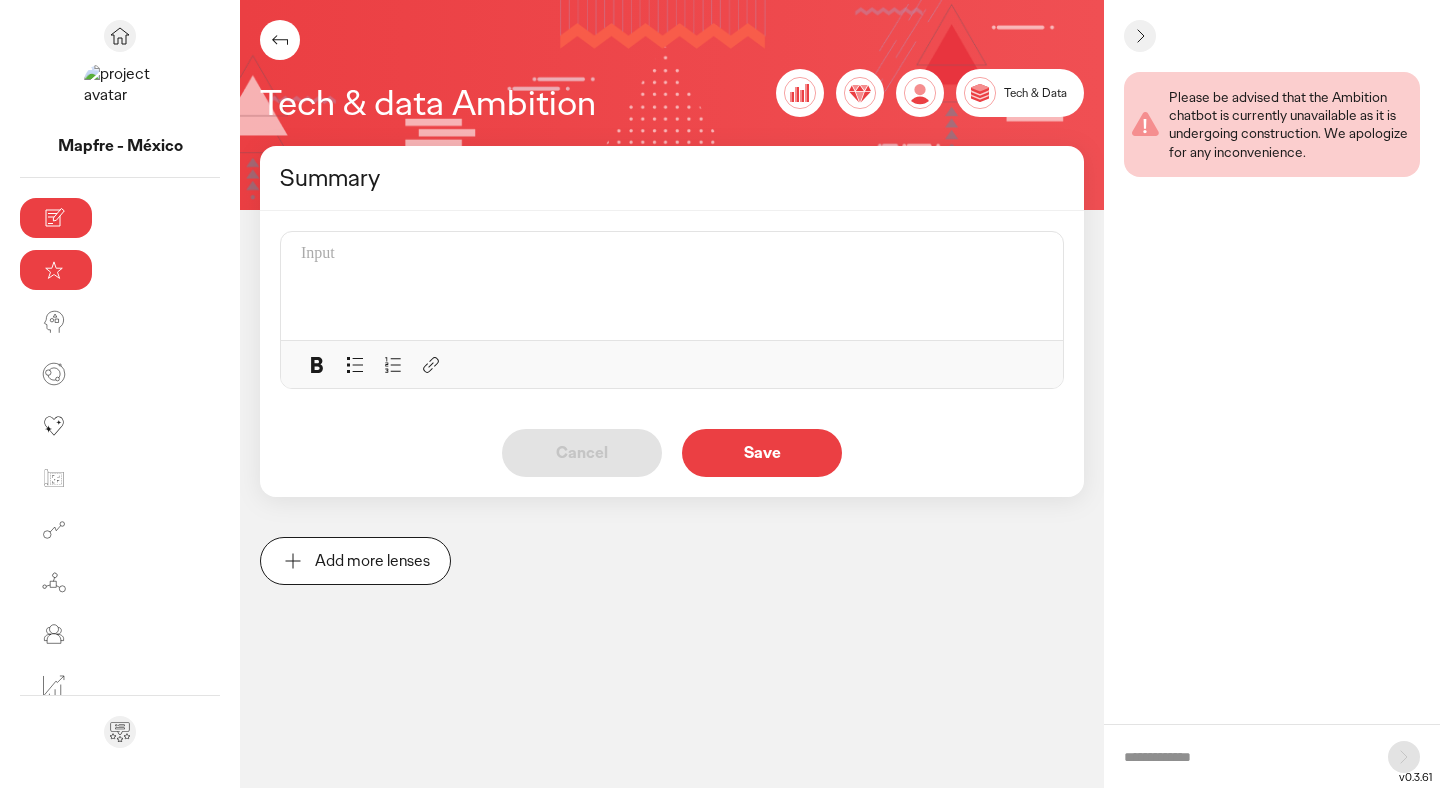 click 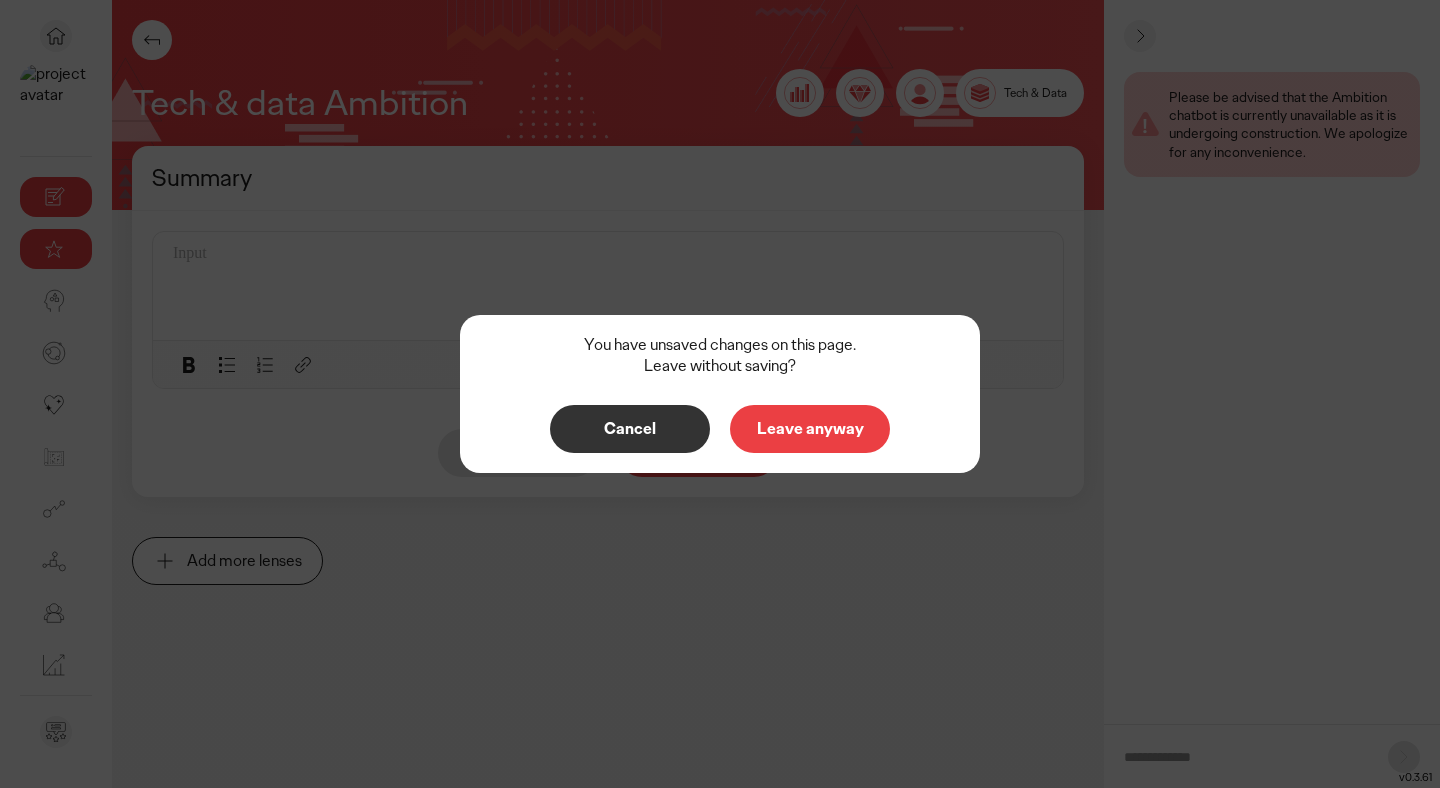 click on "Cancel" at bounding box center [630, 429] 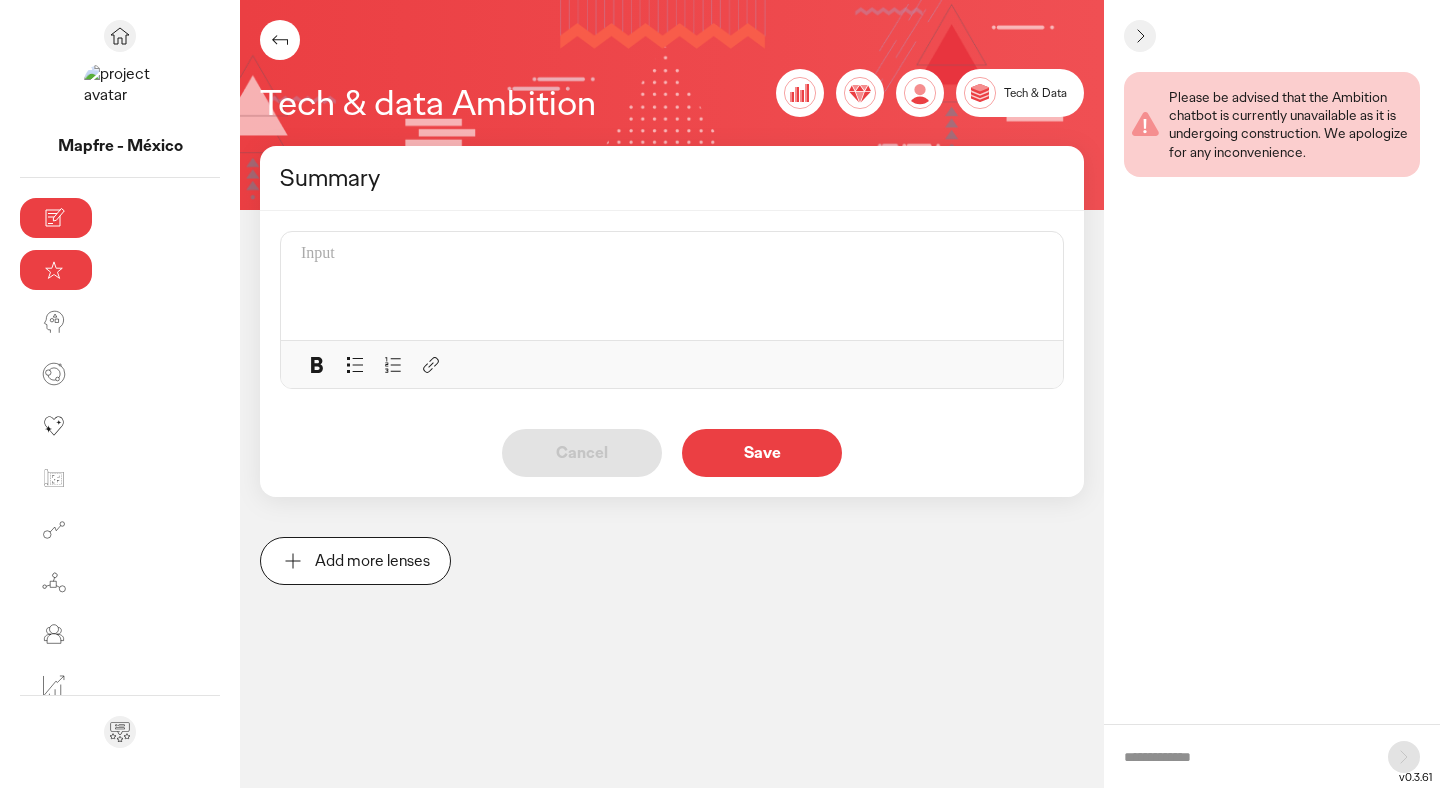 click 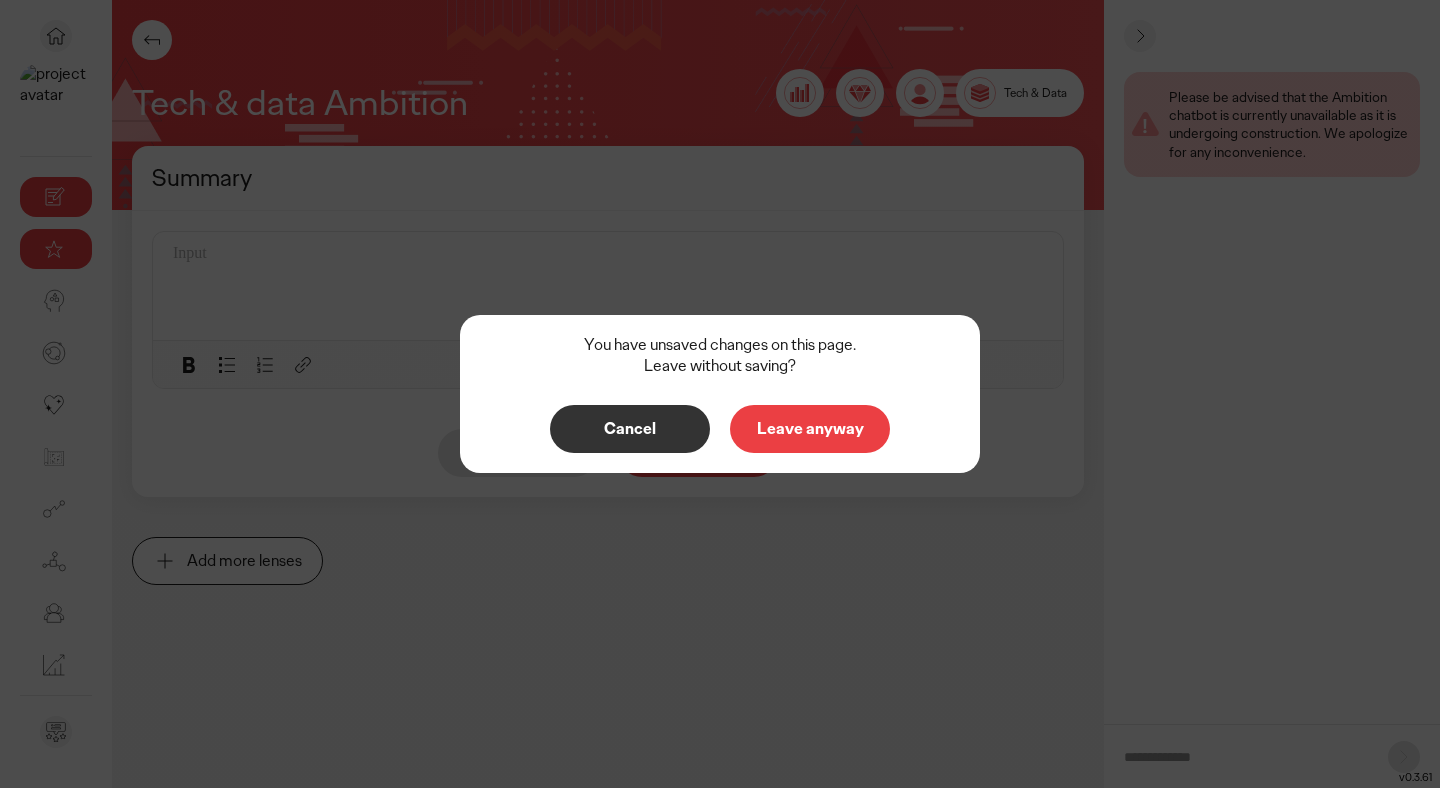click on "Cancel" at bounding box center (630, 429) 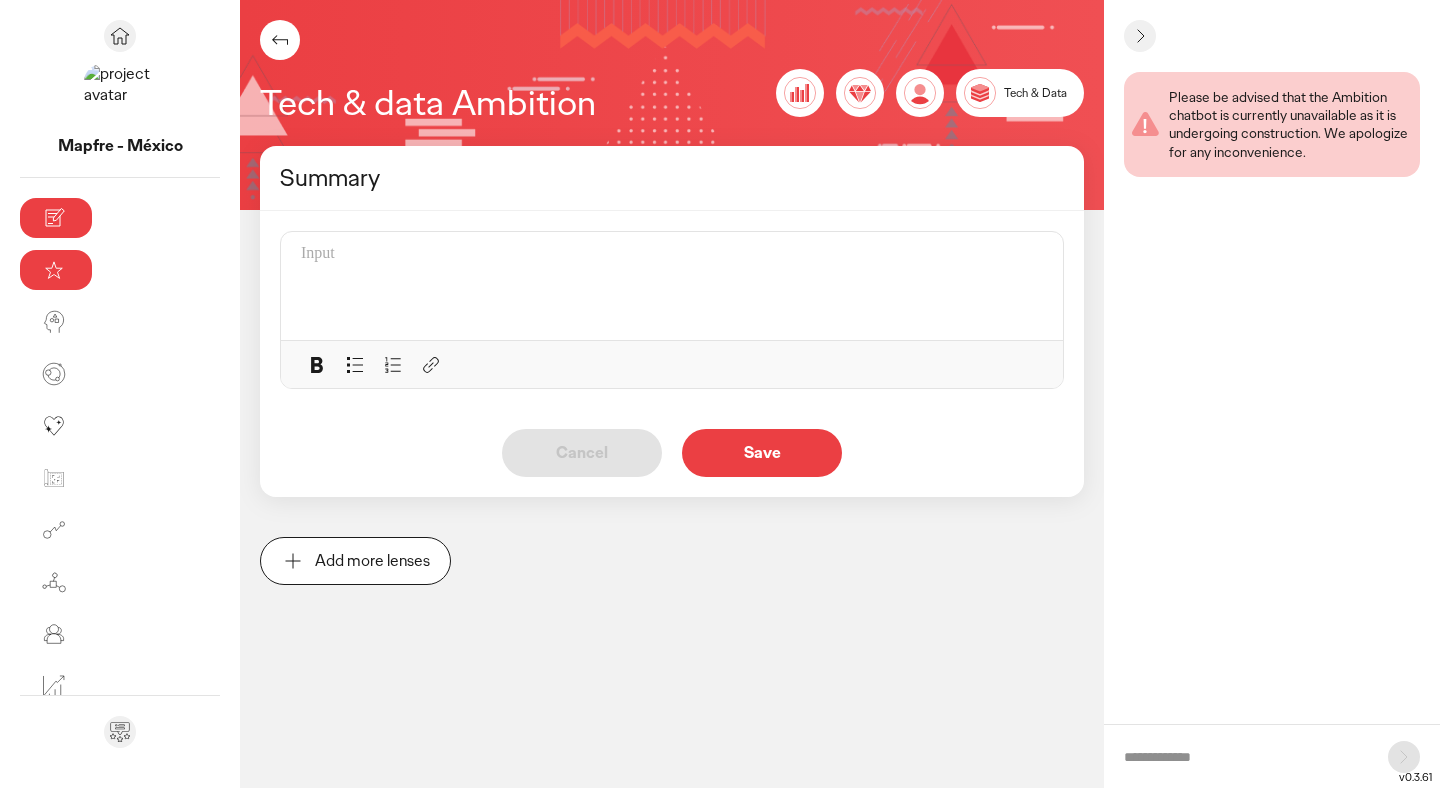 click on "Add more lenses" at bounding box center (372, 561) 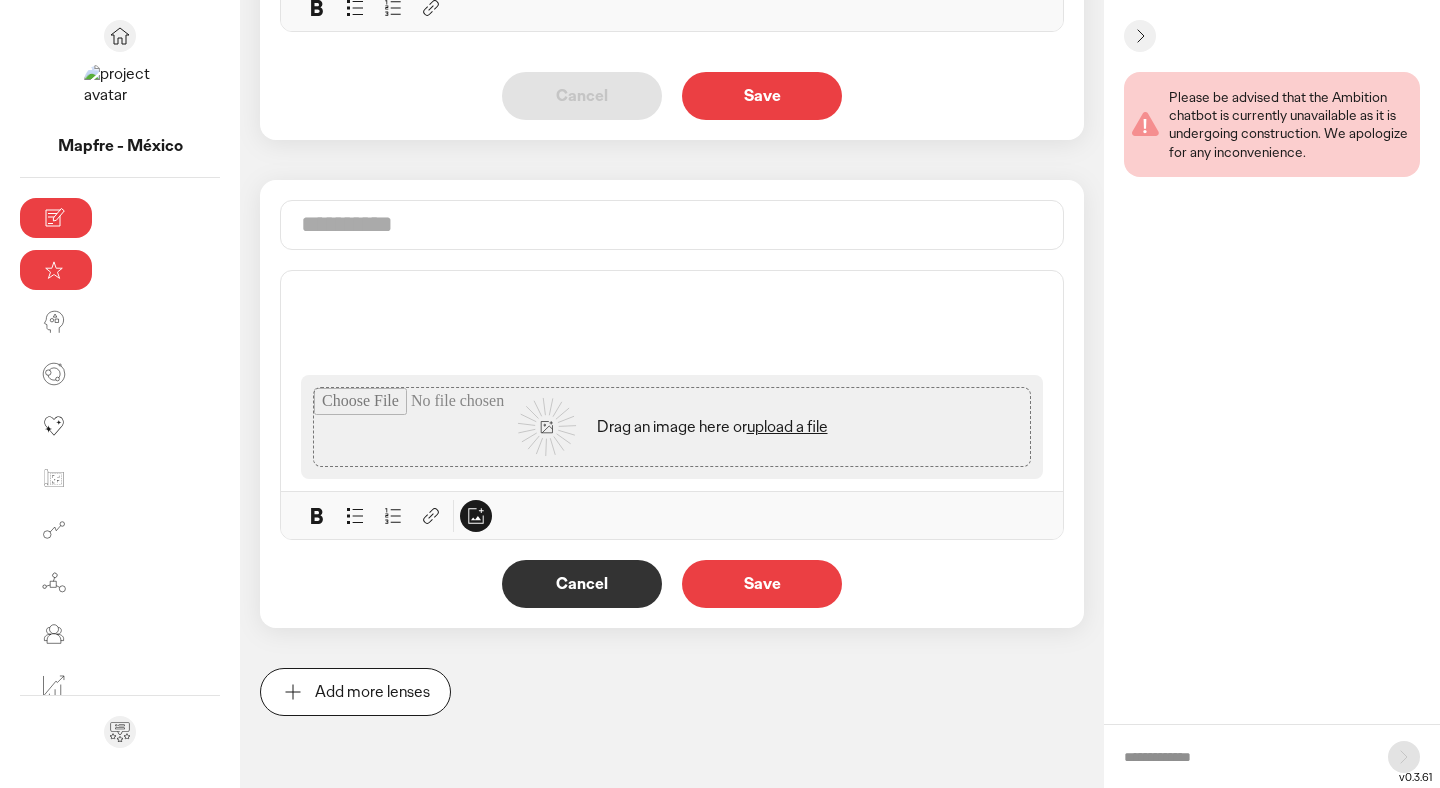 scroll, scrollTop: 359, scrollLeft: 0, axis: vertical 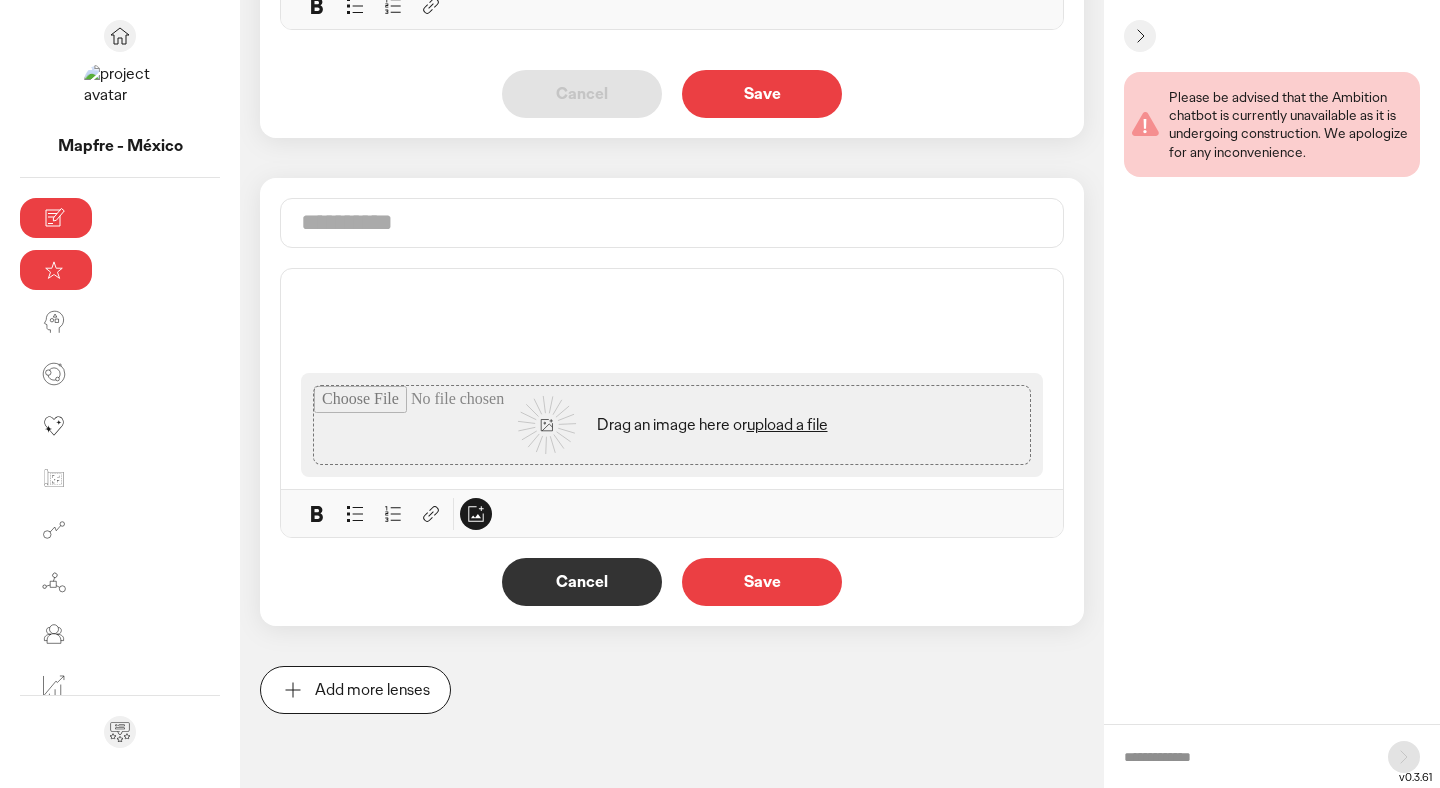 click 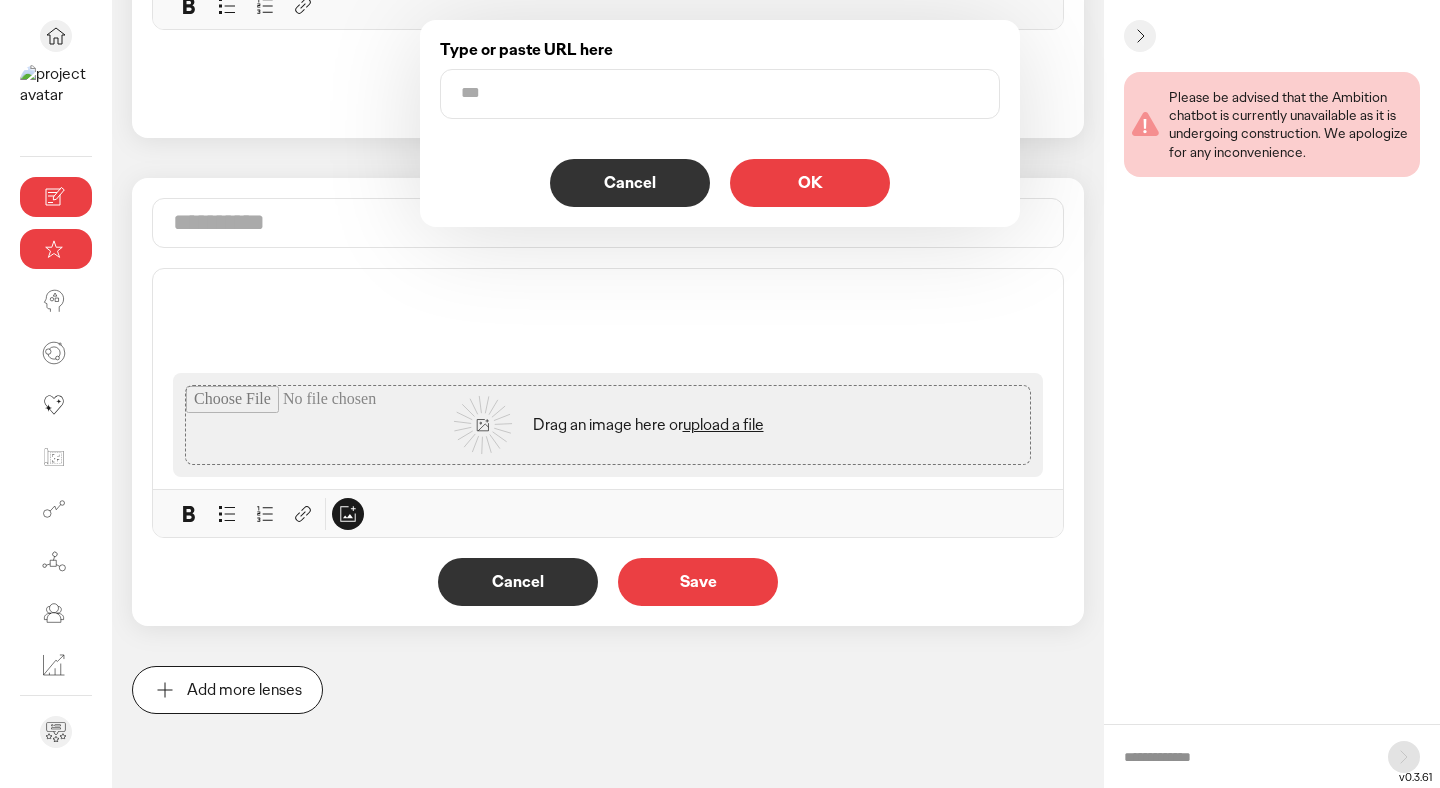 click on "Cancel" at bounding box center (630, 183) 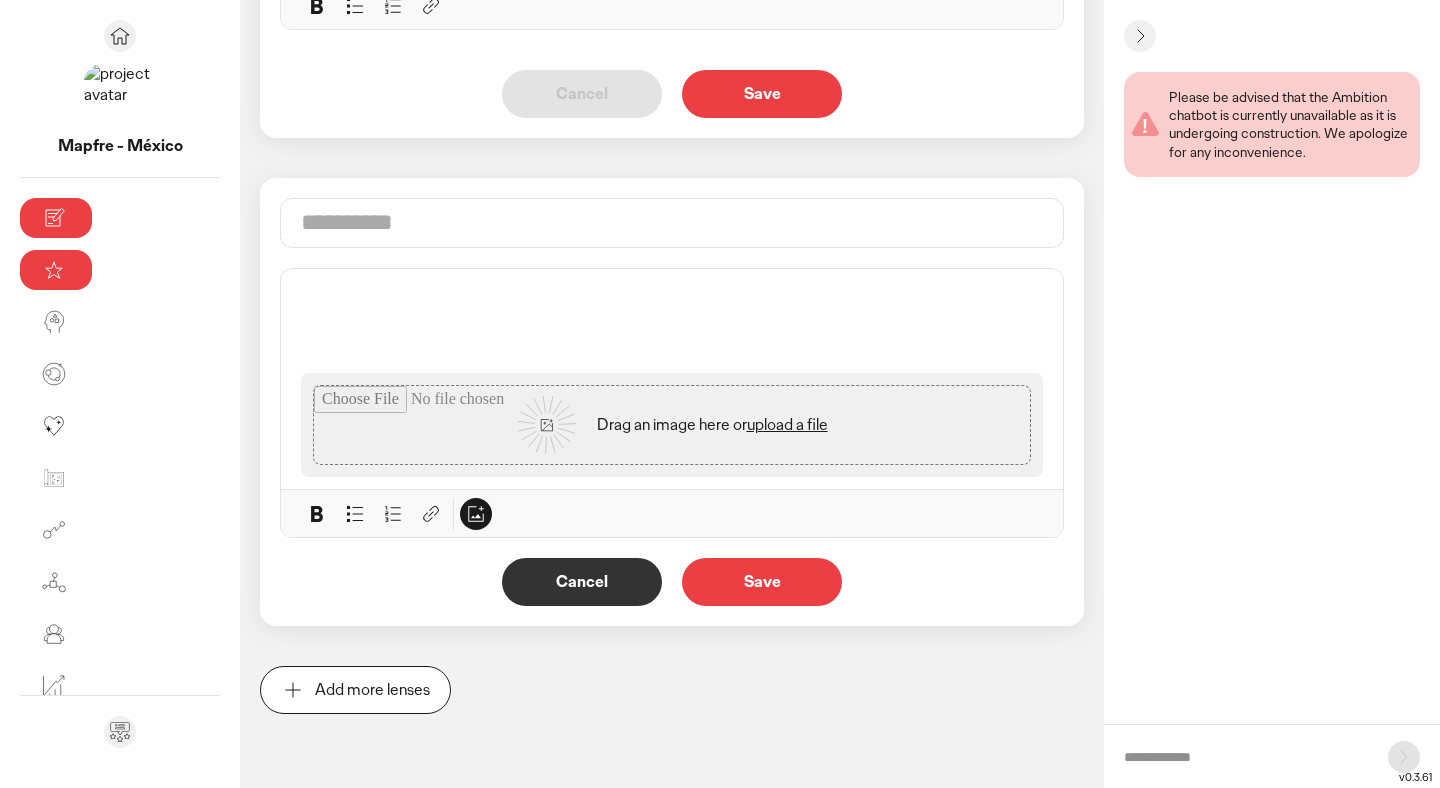 click on "Cancel" at bounding box center (582, 582) 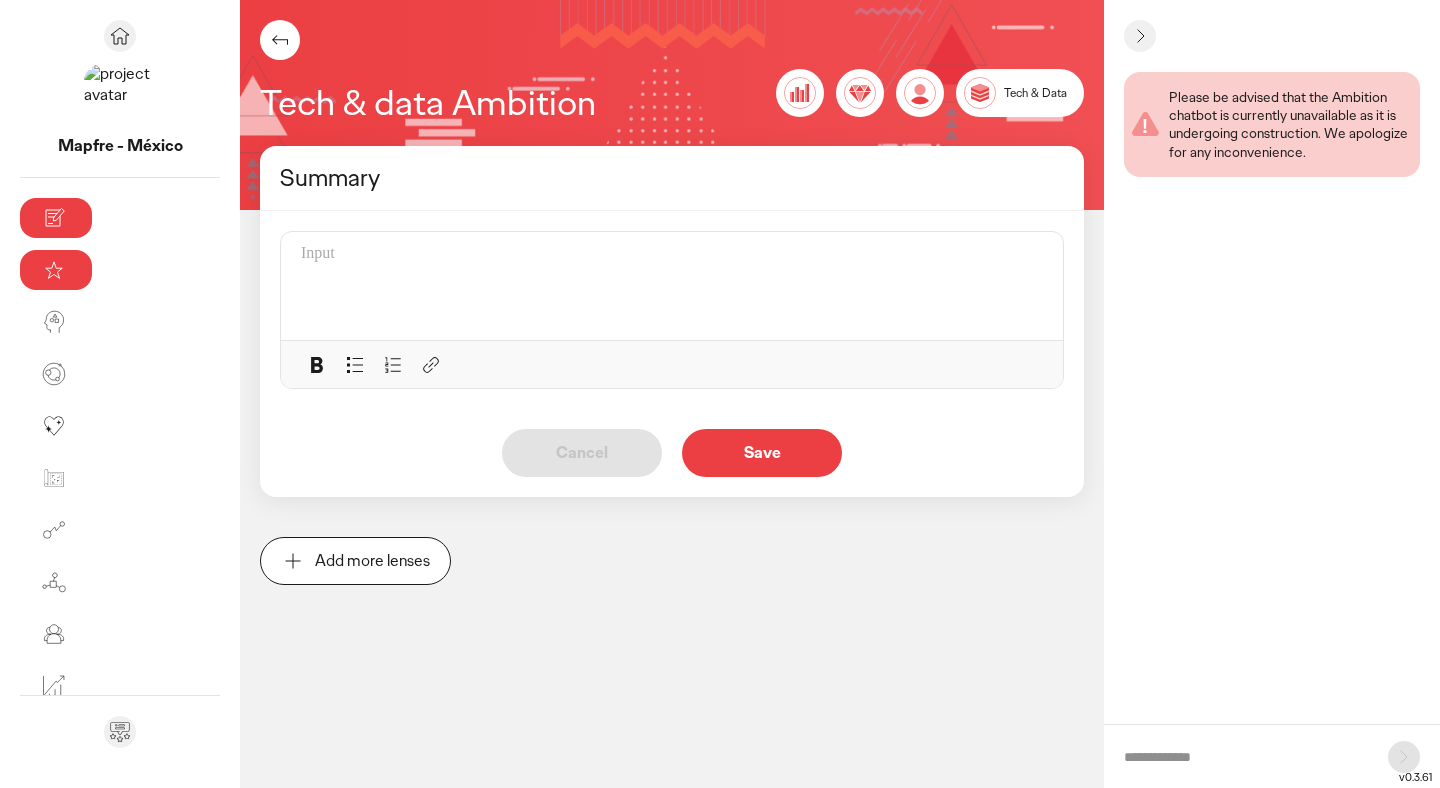 click at bounding box center [1246, 757] 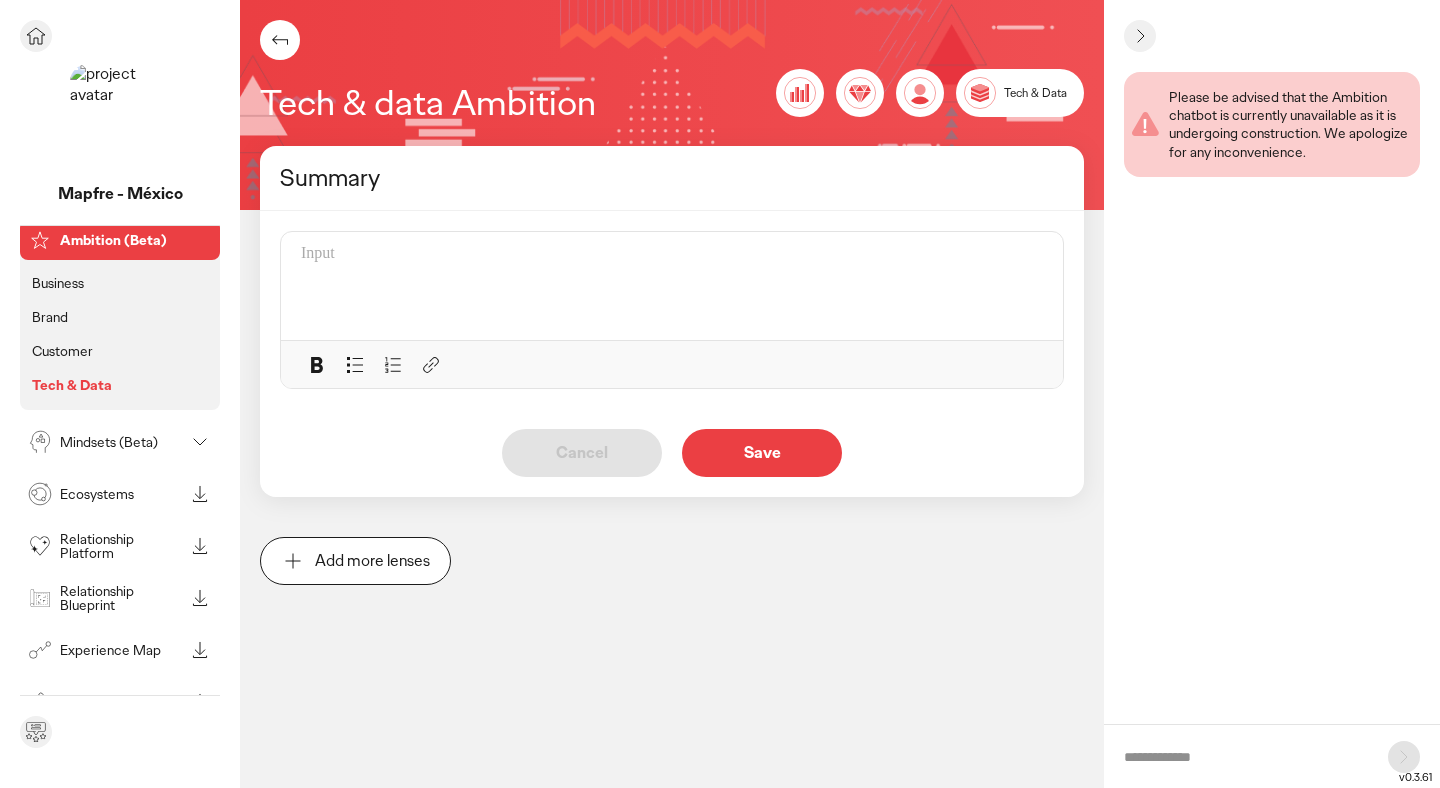 scroll, scrollTop: 197, scrollLeft: 0, axis: vertical 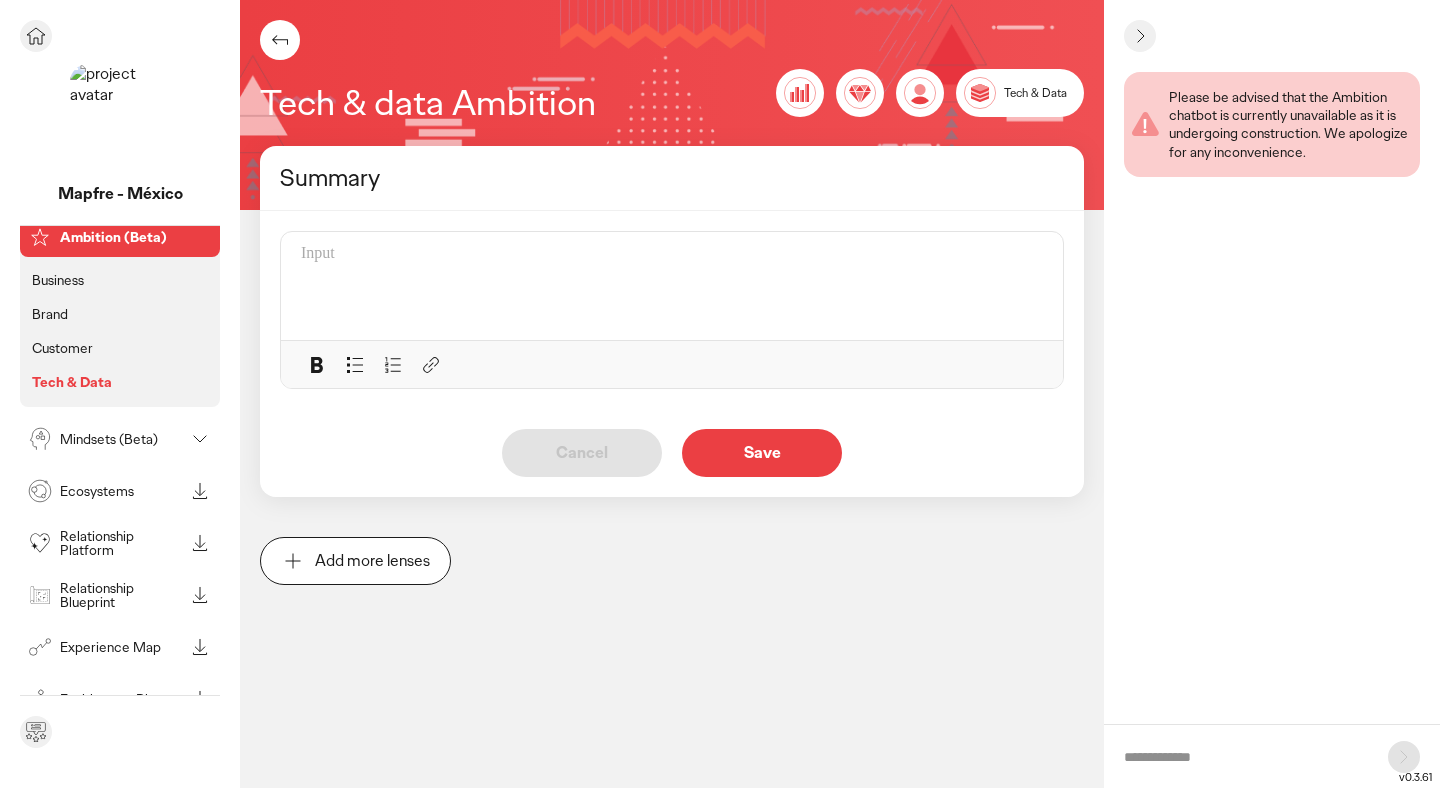 click on "Ecosystems" at bounding box center [122, 491] 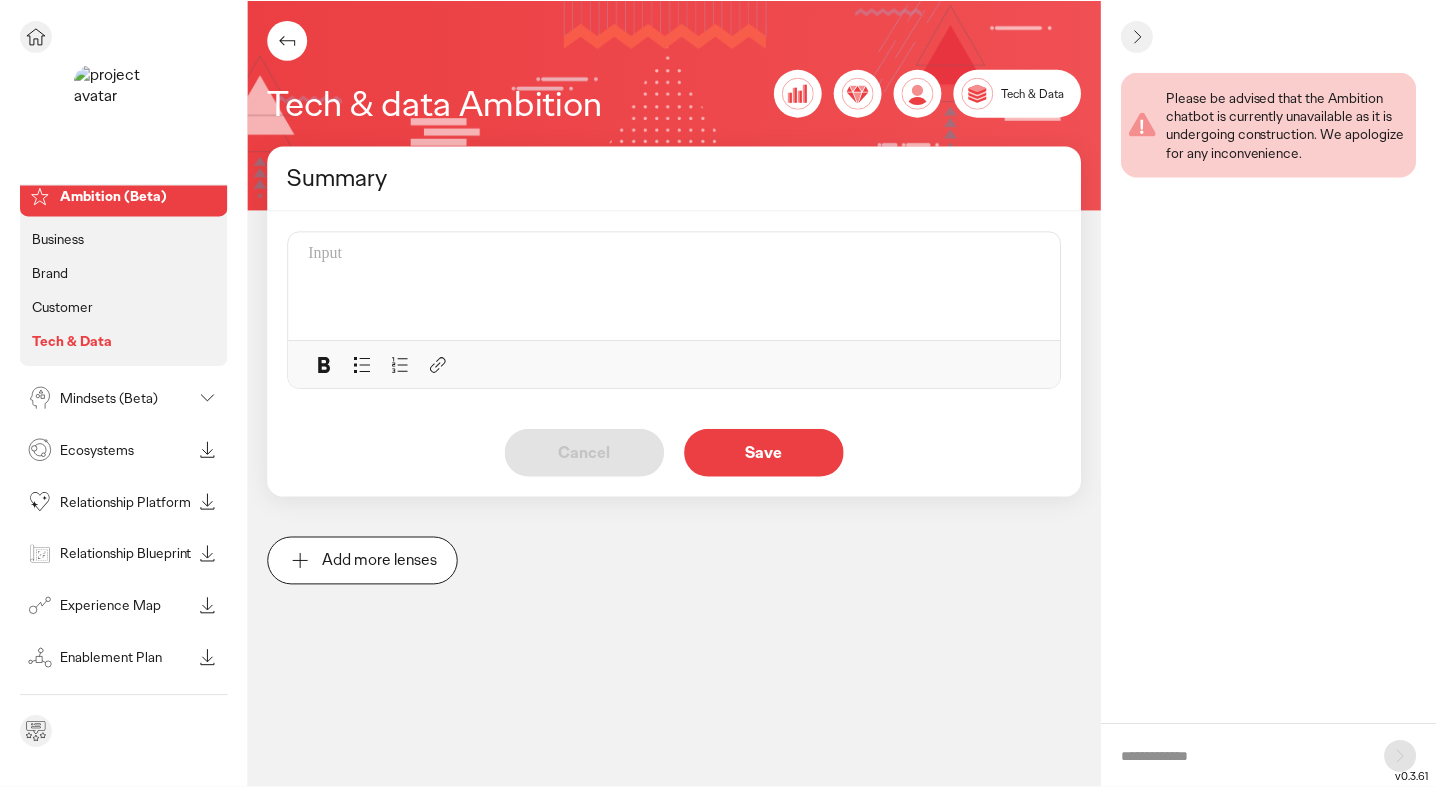 scroll, scrollTop: 0, scrollLeft: 0, axis: both 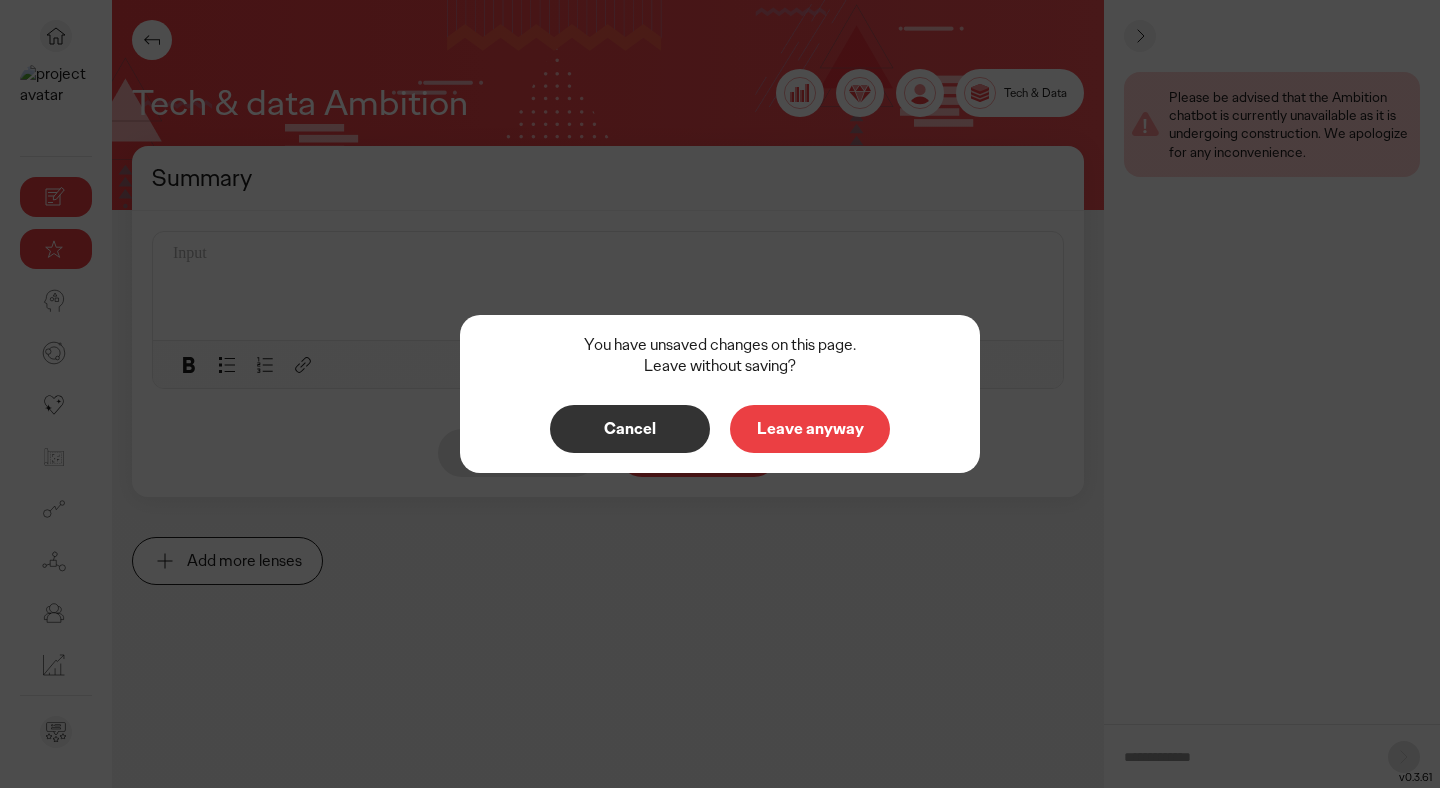 click on "Leave anyway" at bounding box center [810, 429] 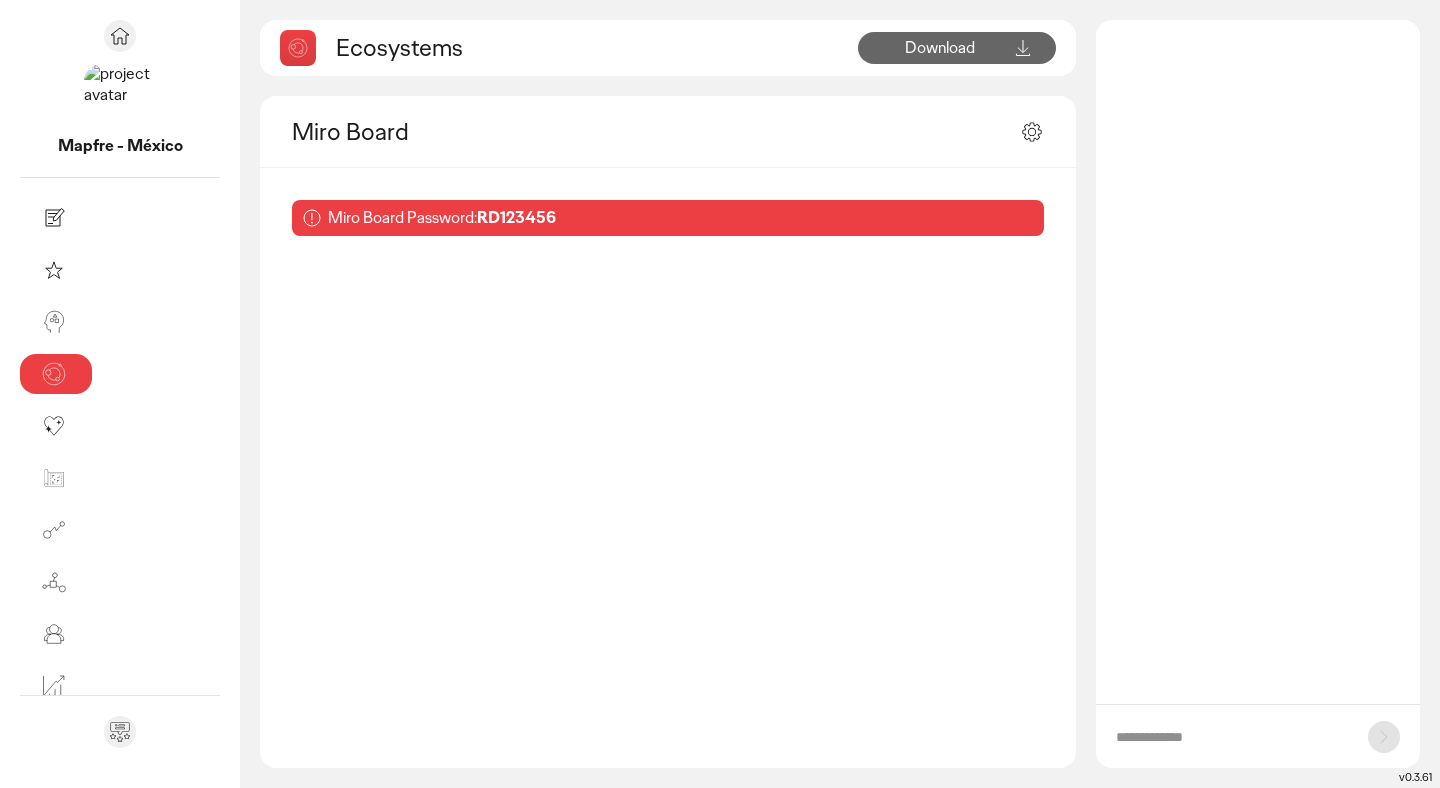 click on "RD123456" at bounding box center [516, 217] 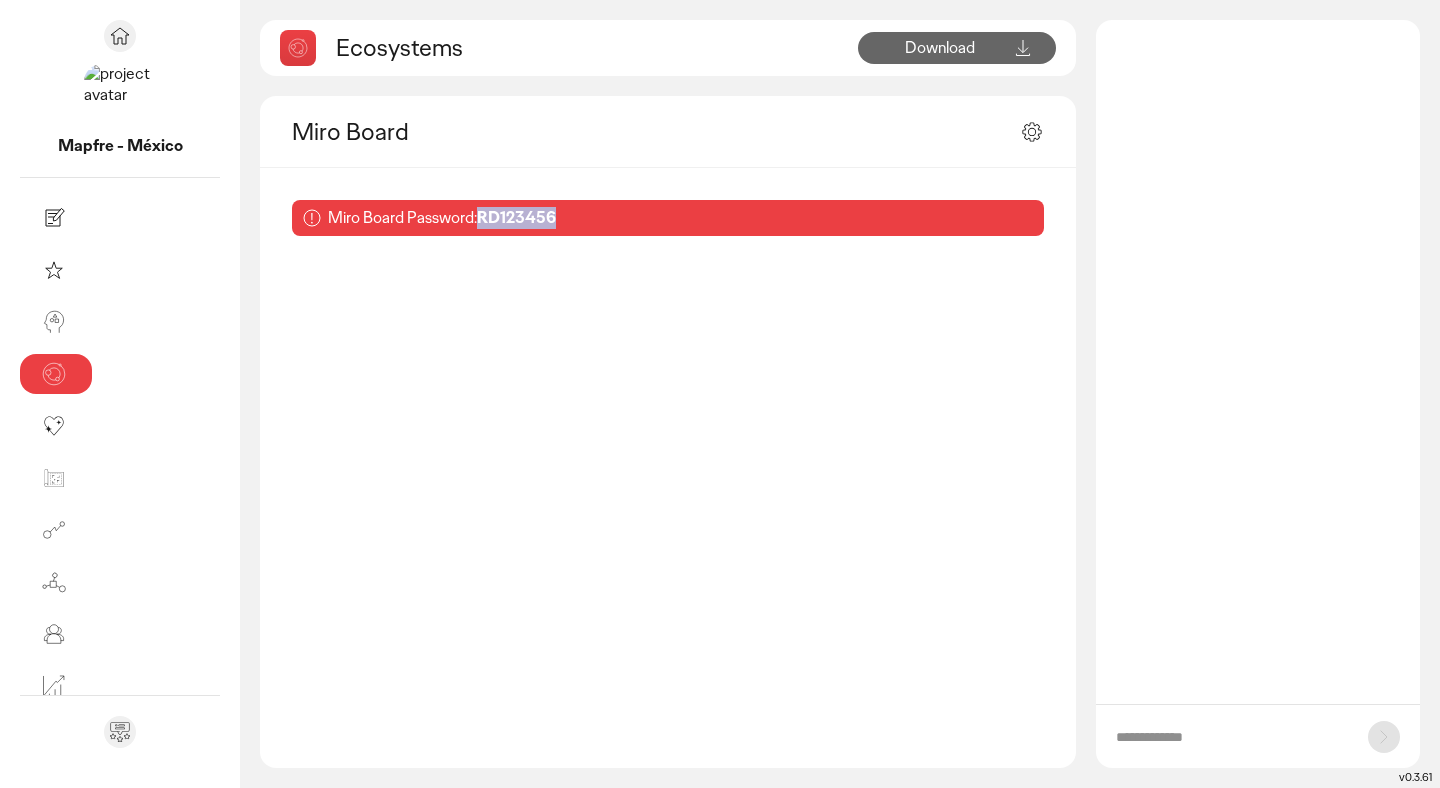 click on "RD123456" at bounding box center [516, 217] 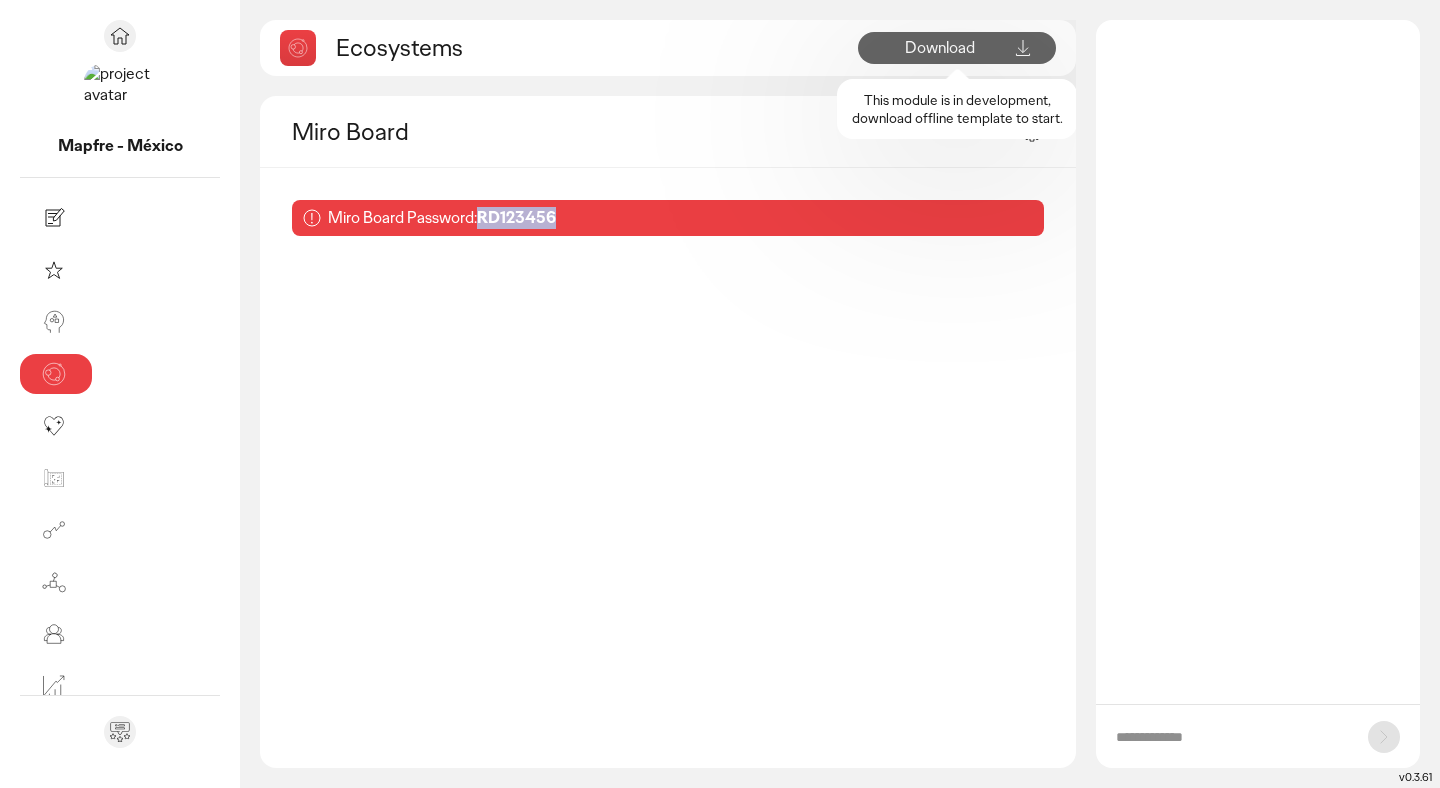 click on "Download  This module is in development, download offline template to start." at bounding box center (940, 48) 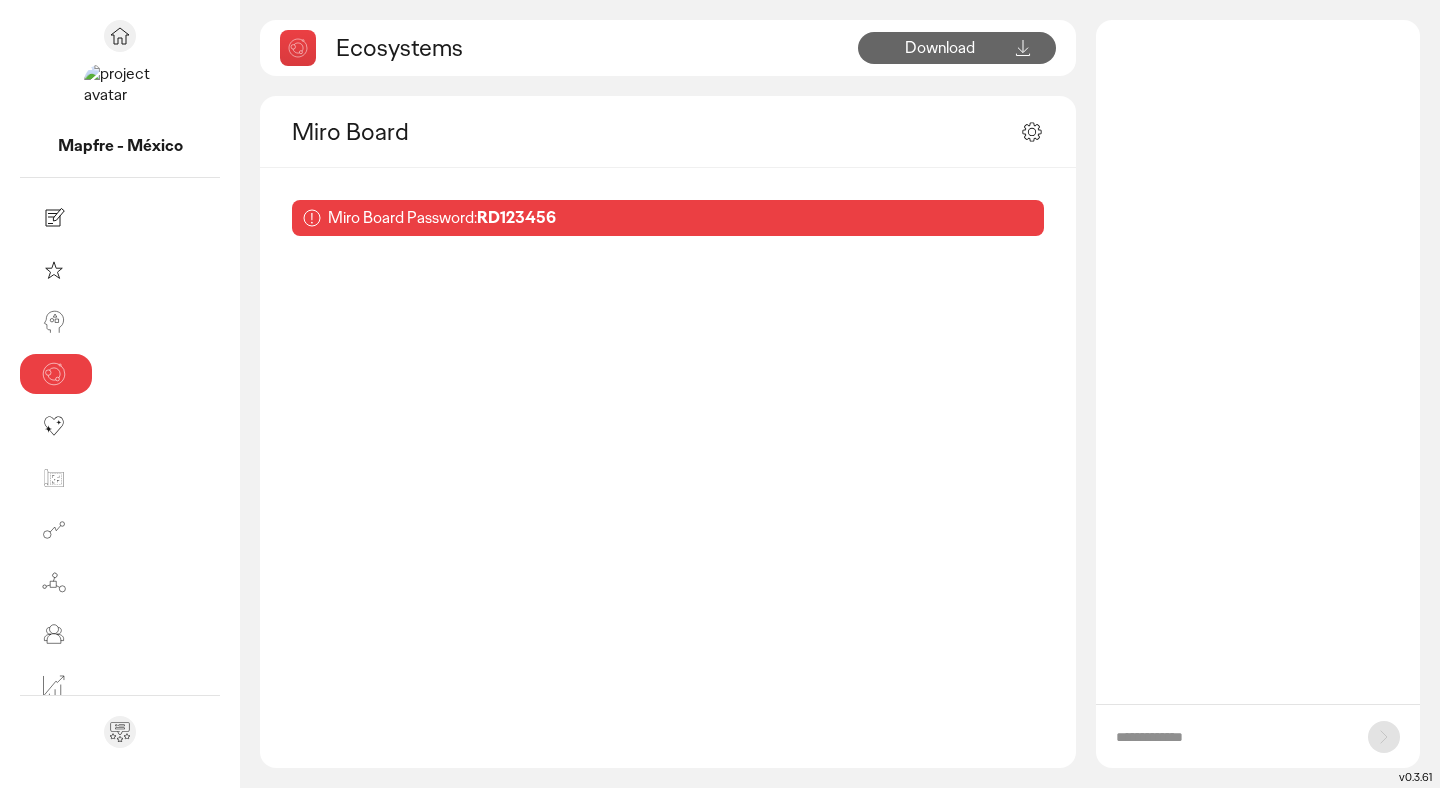 click on "Ecosystems Download Miro Board Miro Board Password: RD123456" 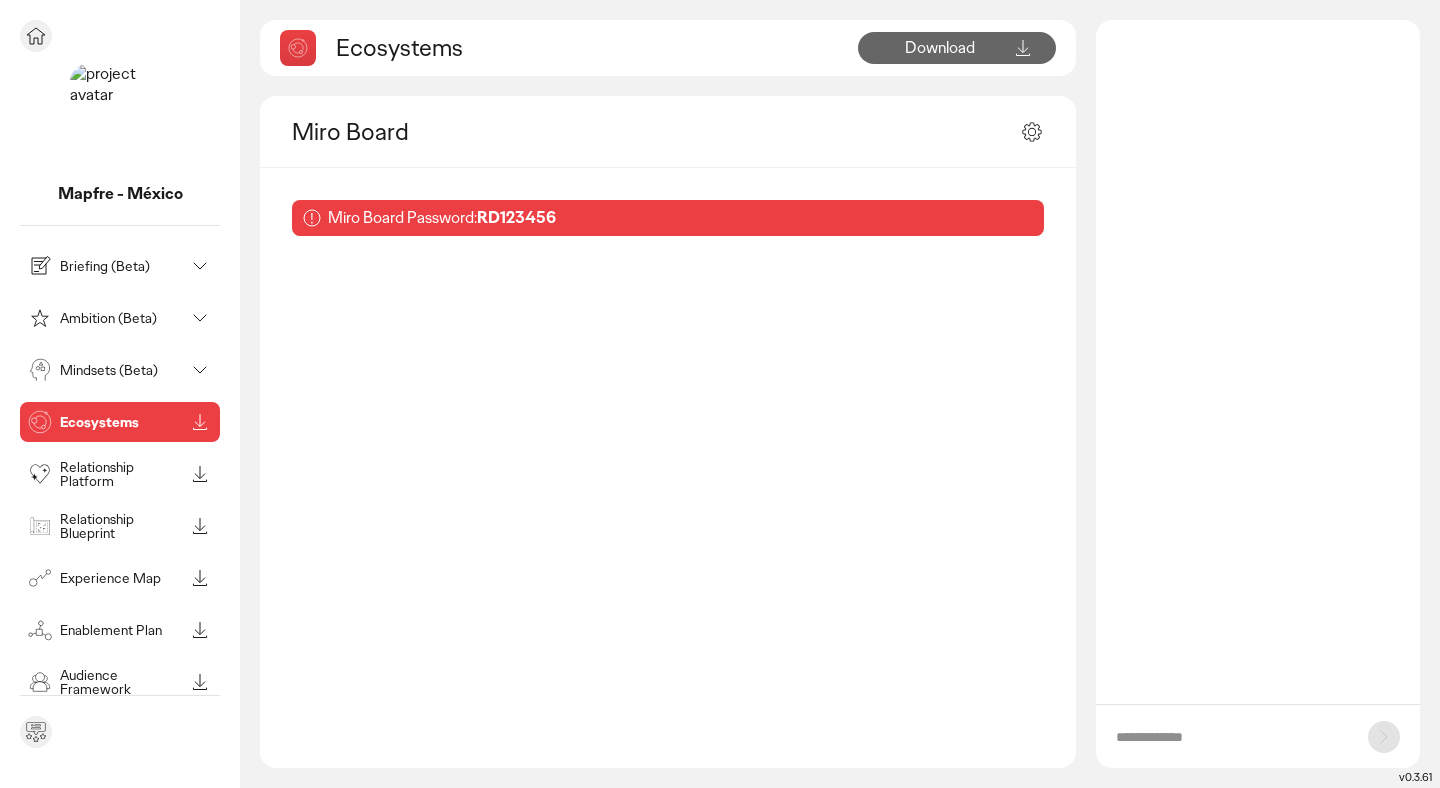 click 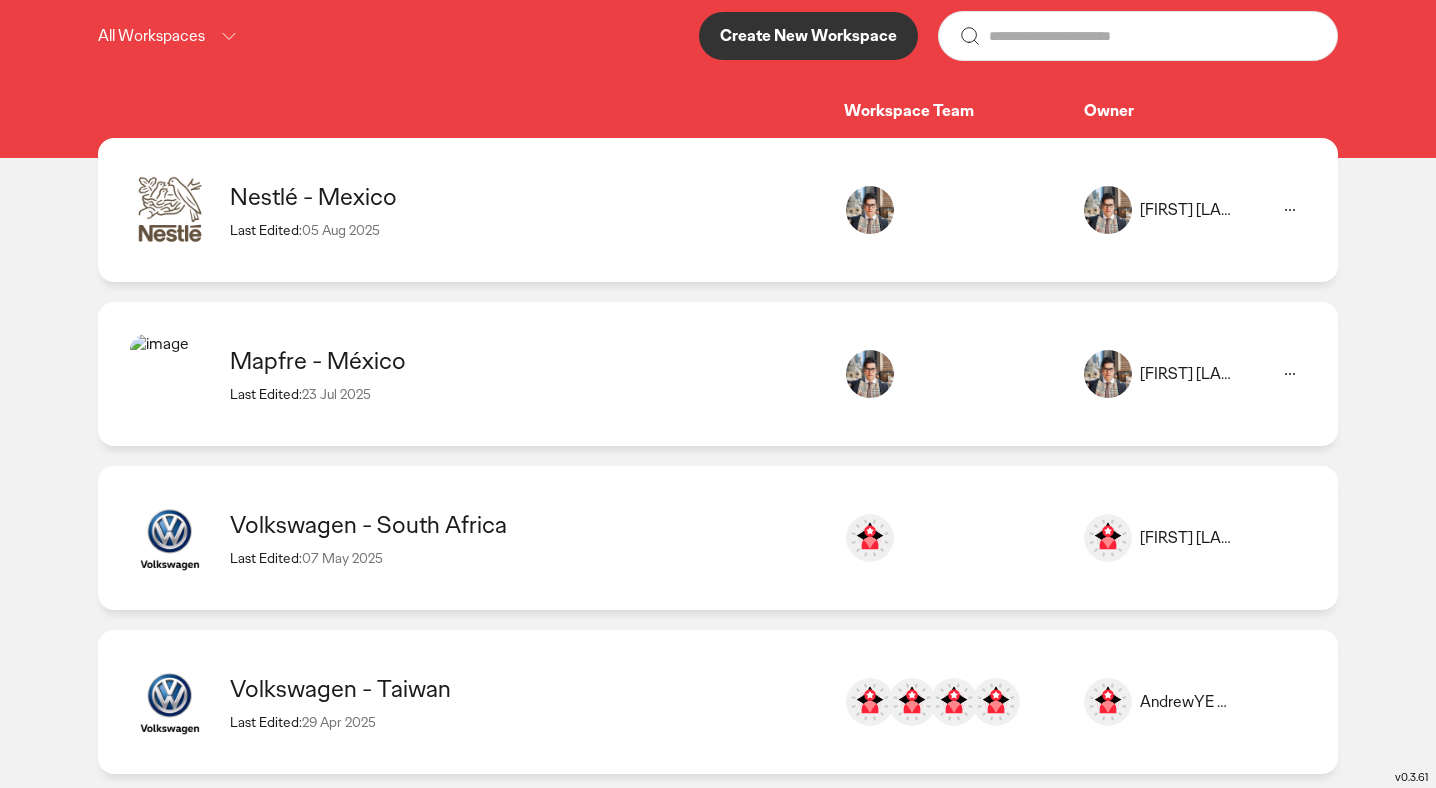 scroll, scrollTop: 274, scrollLeft: 0, axis: vertical 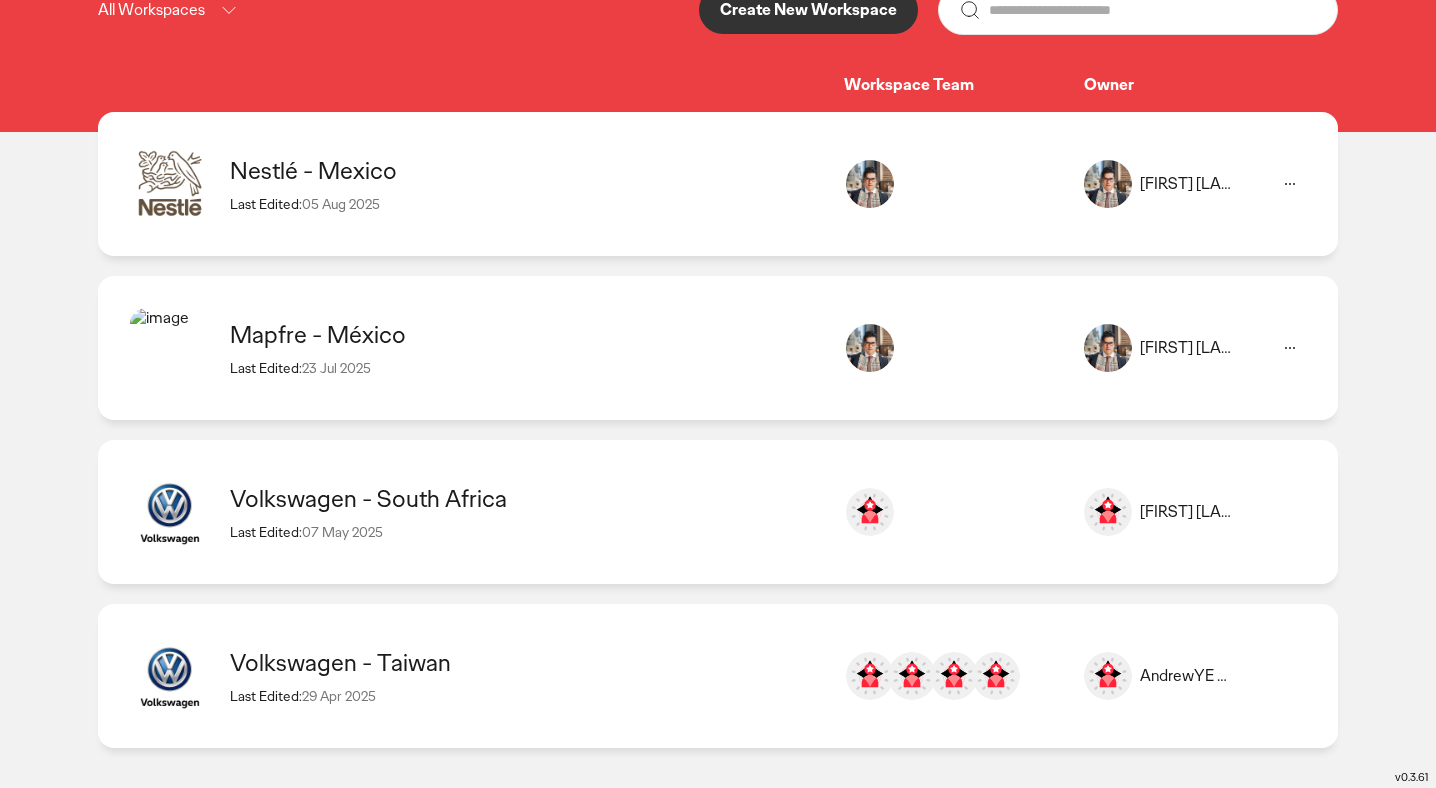 click on "Volkswagen - Taiwan" at bounding box center (527, 662) 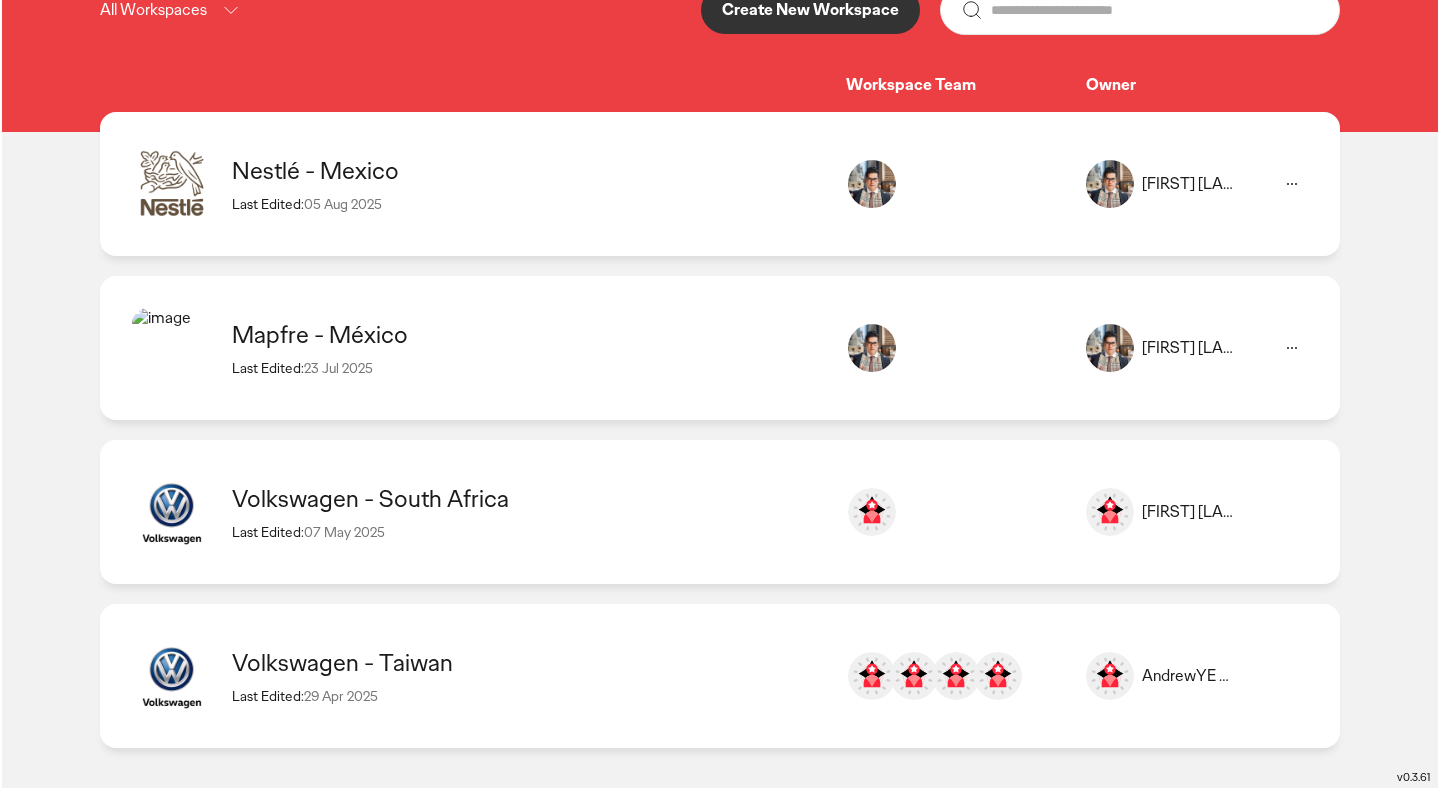 scroll, scrollTop: 0, scrollLeft: 0, axis: both 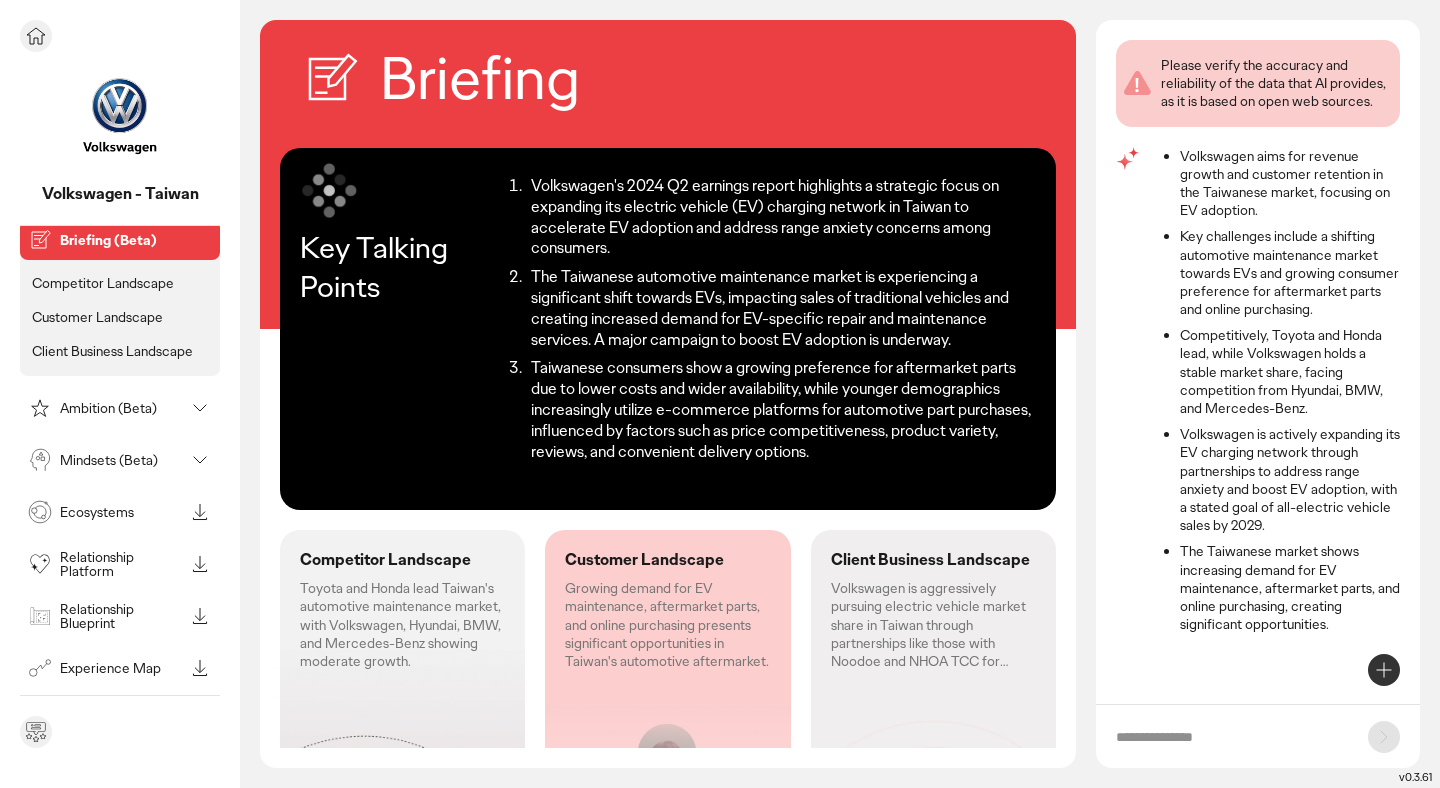 click 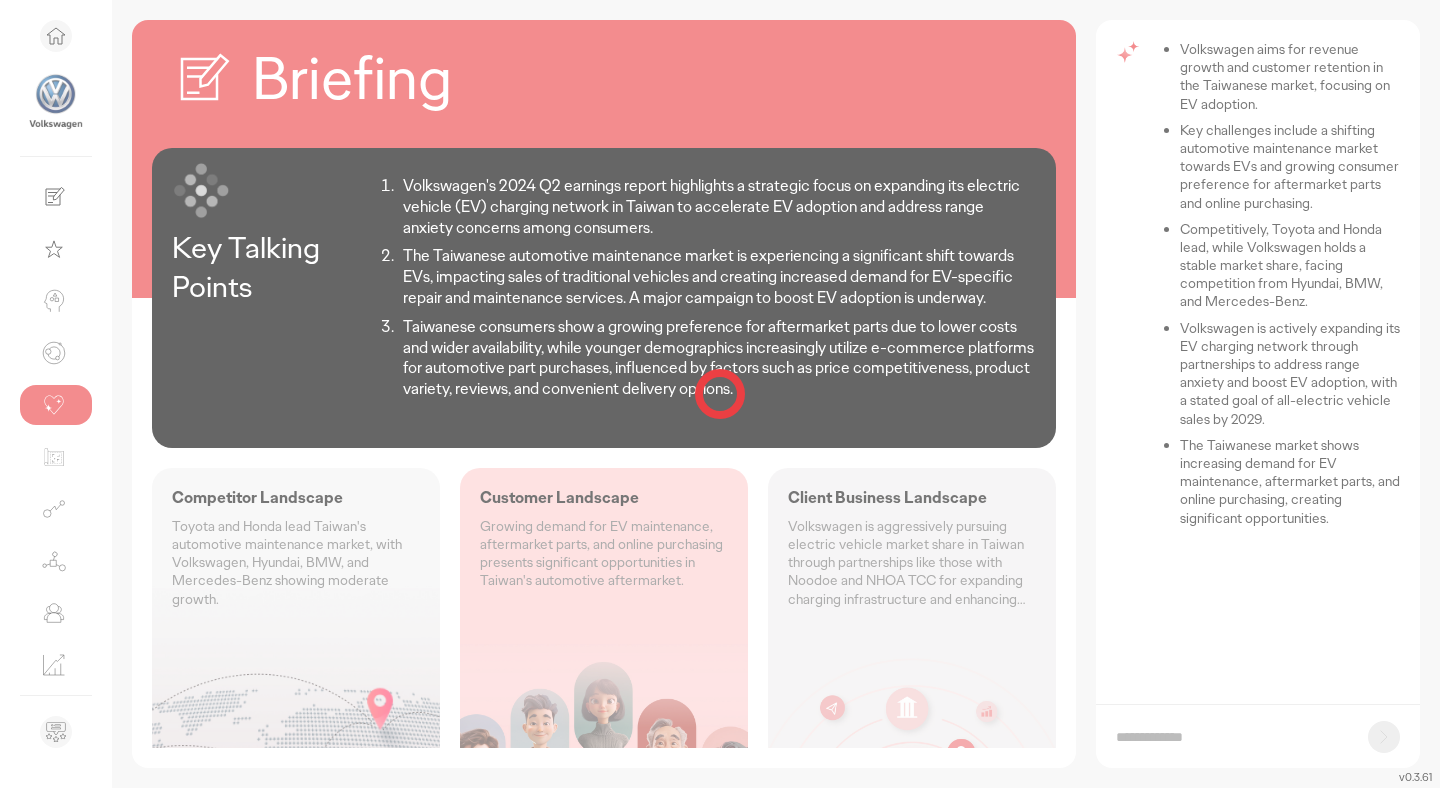 scroll, scrollTop: 0, scrollLeft: 0, axis: both 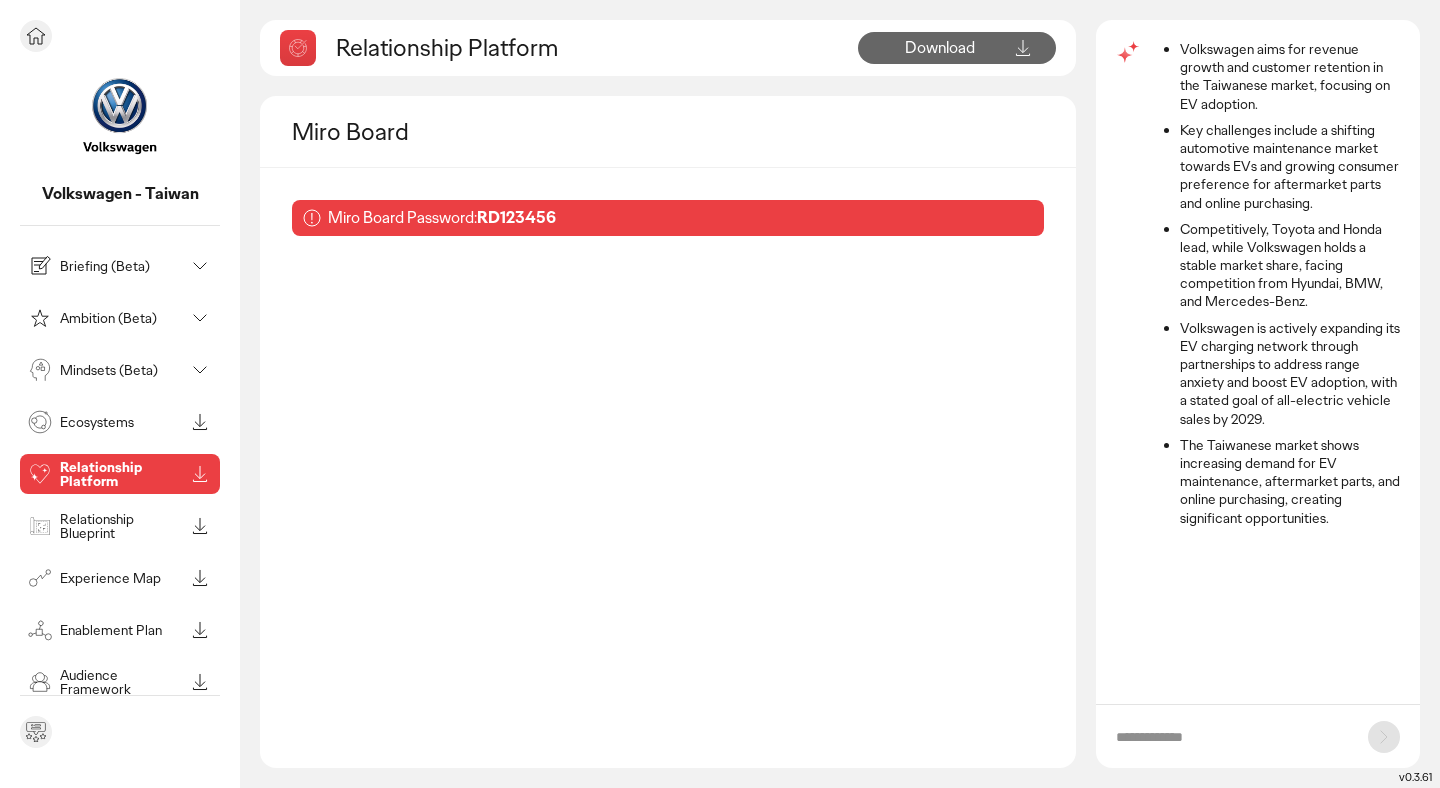 click on "Experience Map" at bounding box center [122, 578] 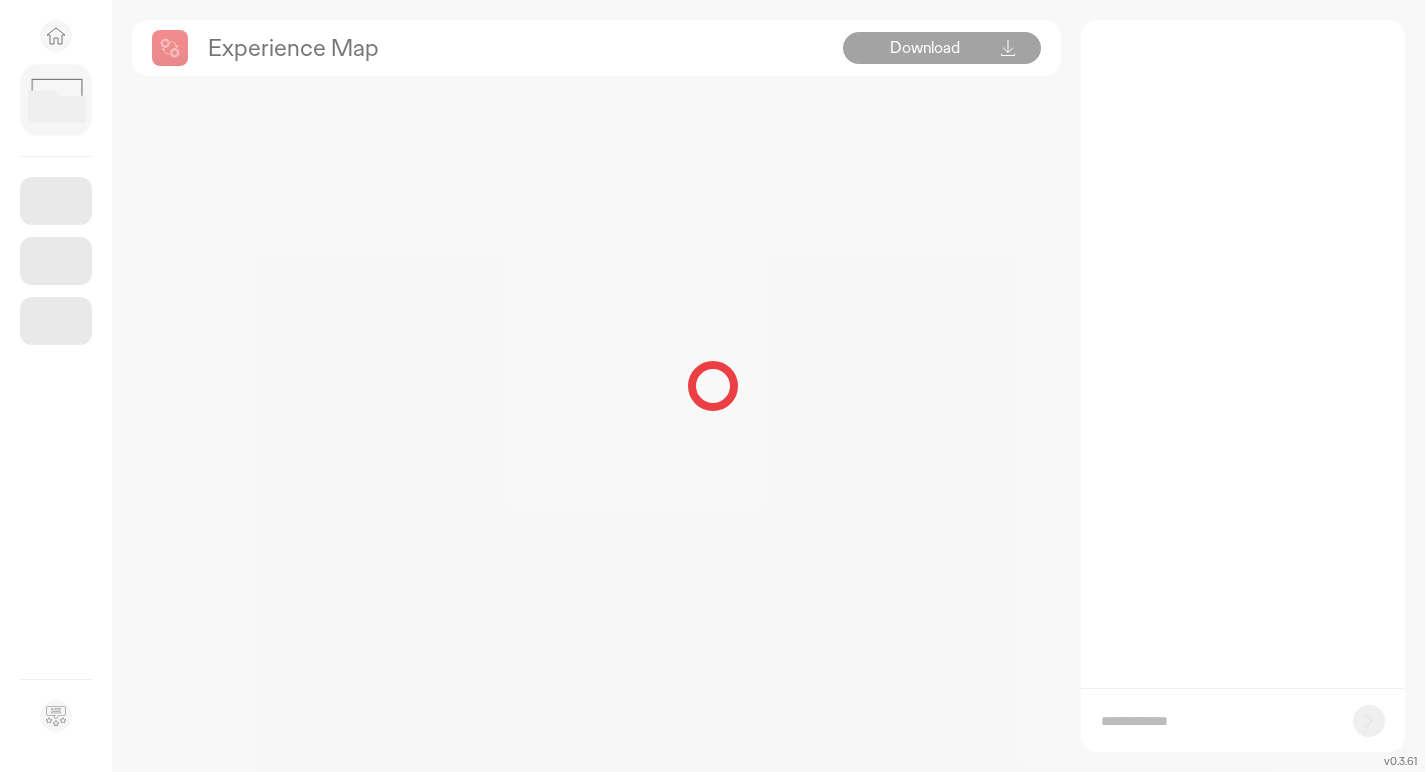scroll, scrollTop: 0, scrollLeft: 0, axis: both 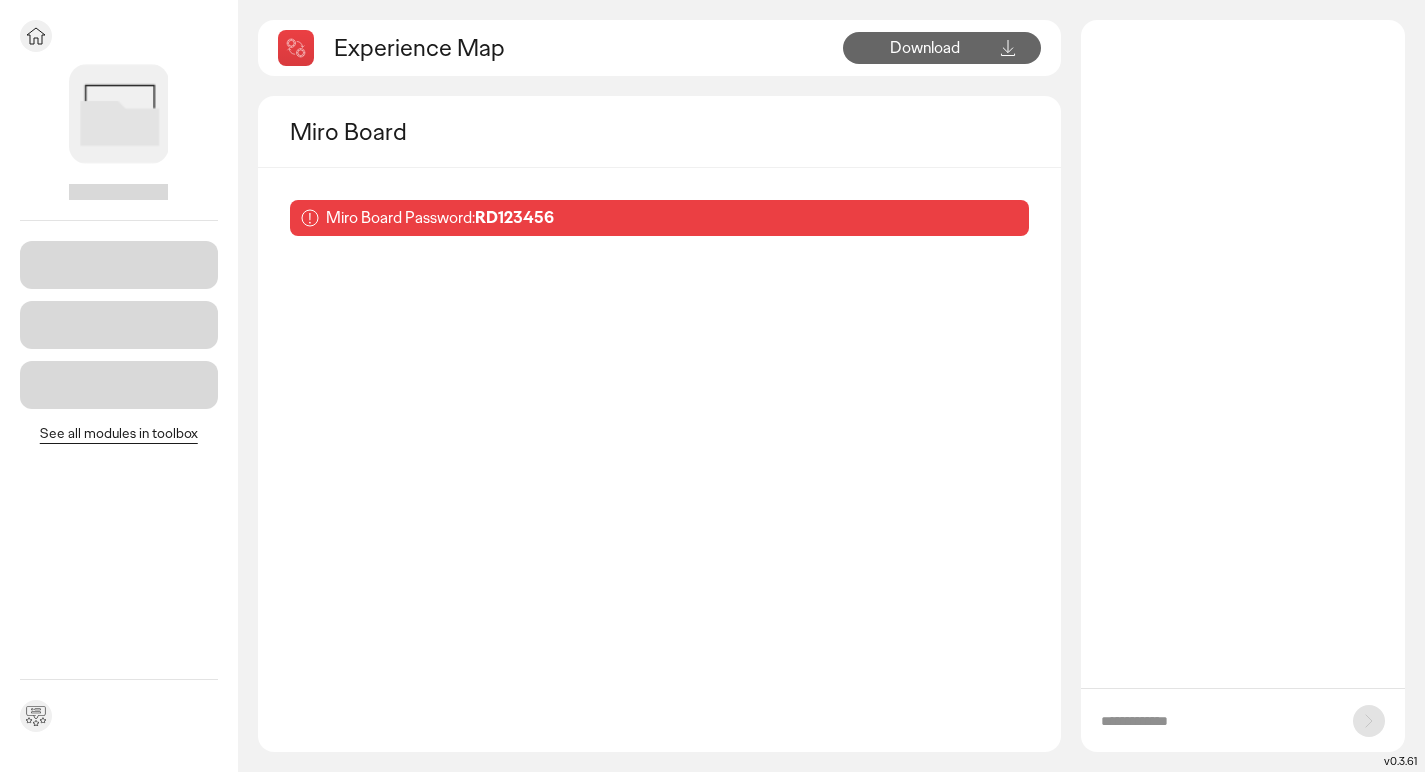 click 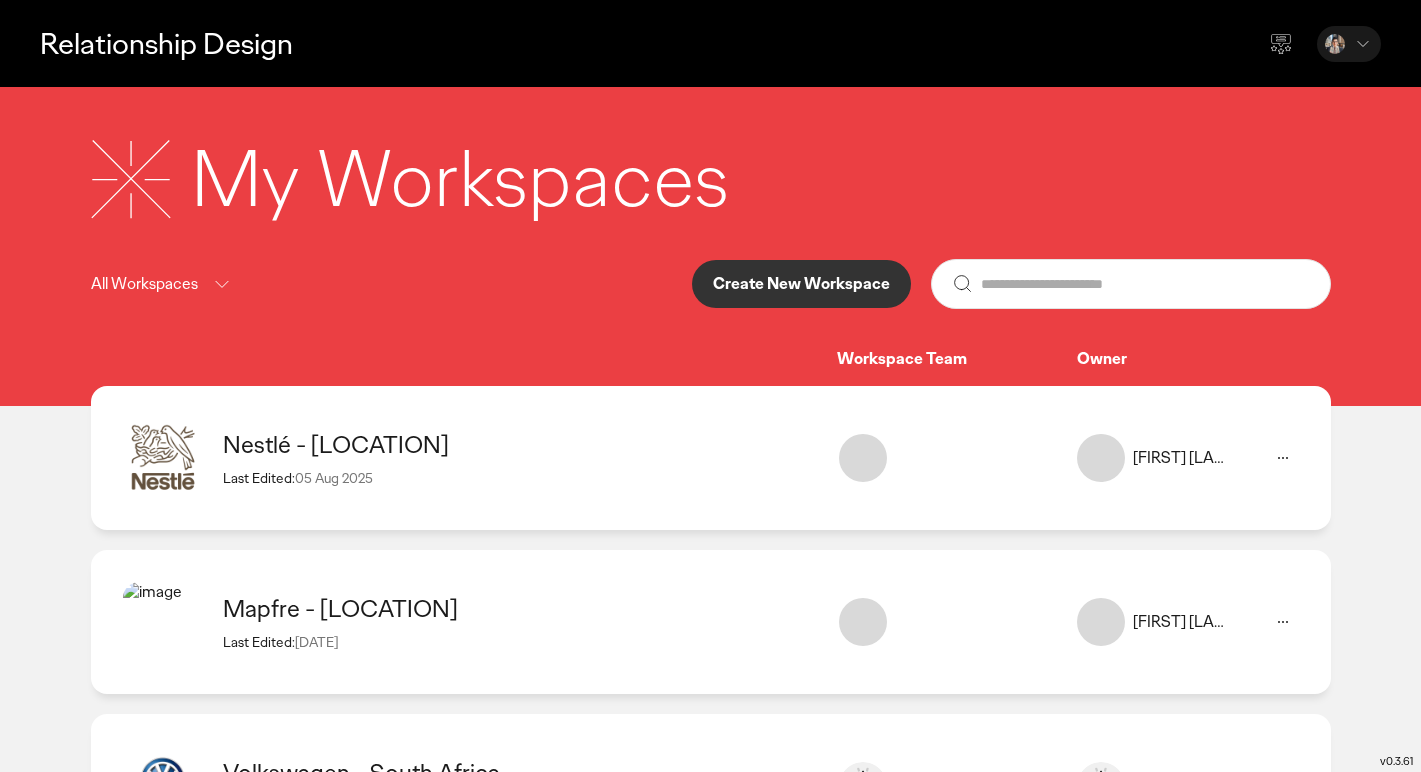 click on "05 Aug 2025" at bounding box center [334, 478] 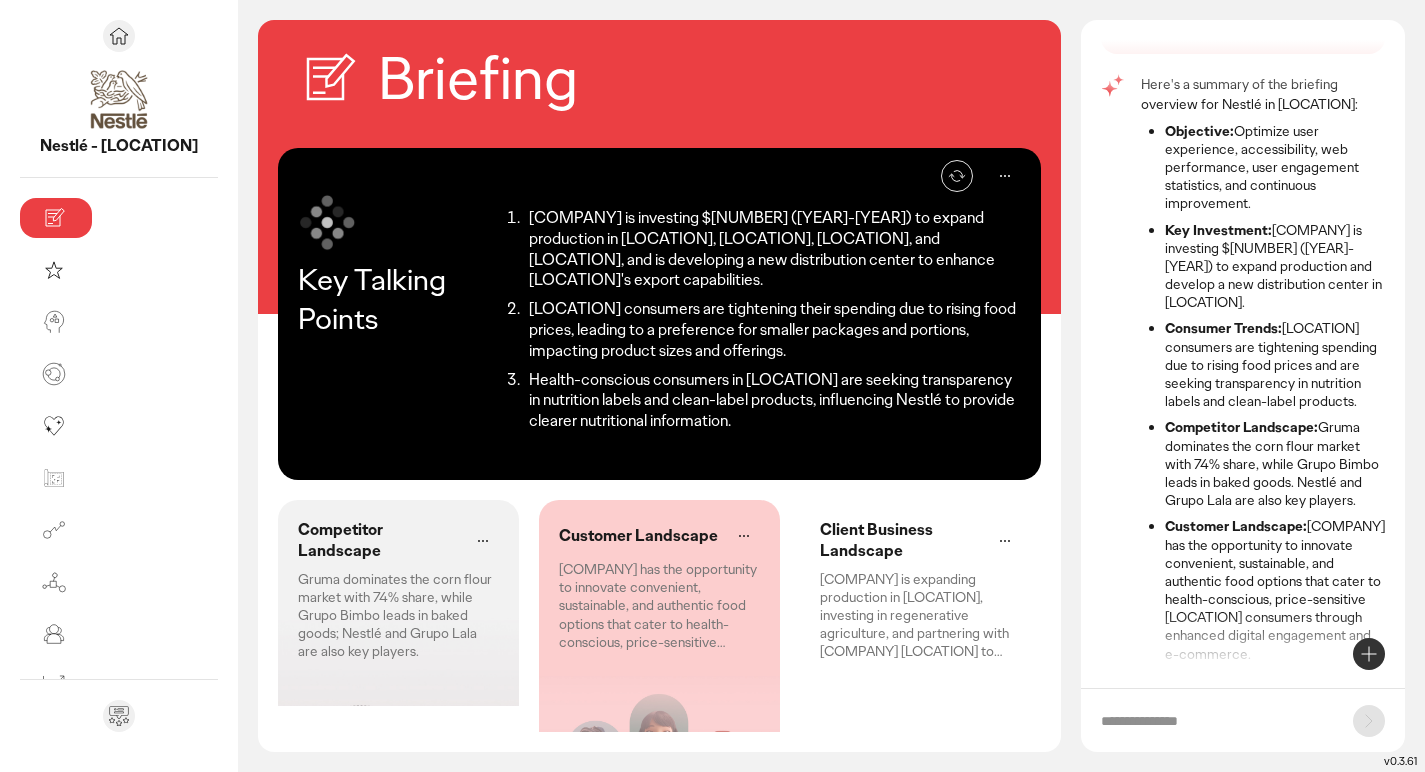 scroll, scrollTop: 82, scrollLeft: 0, axis: vertical 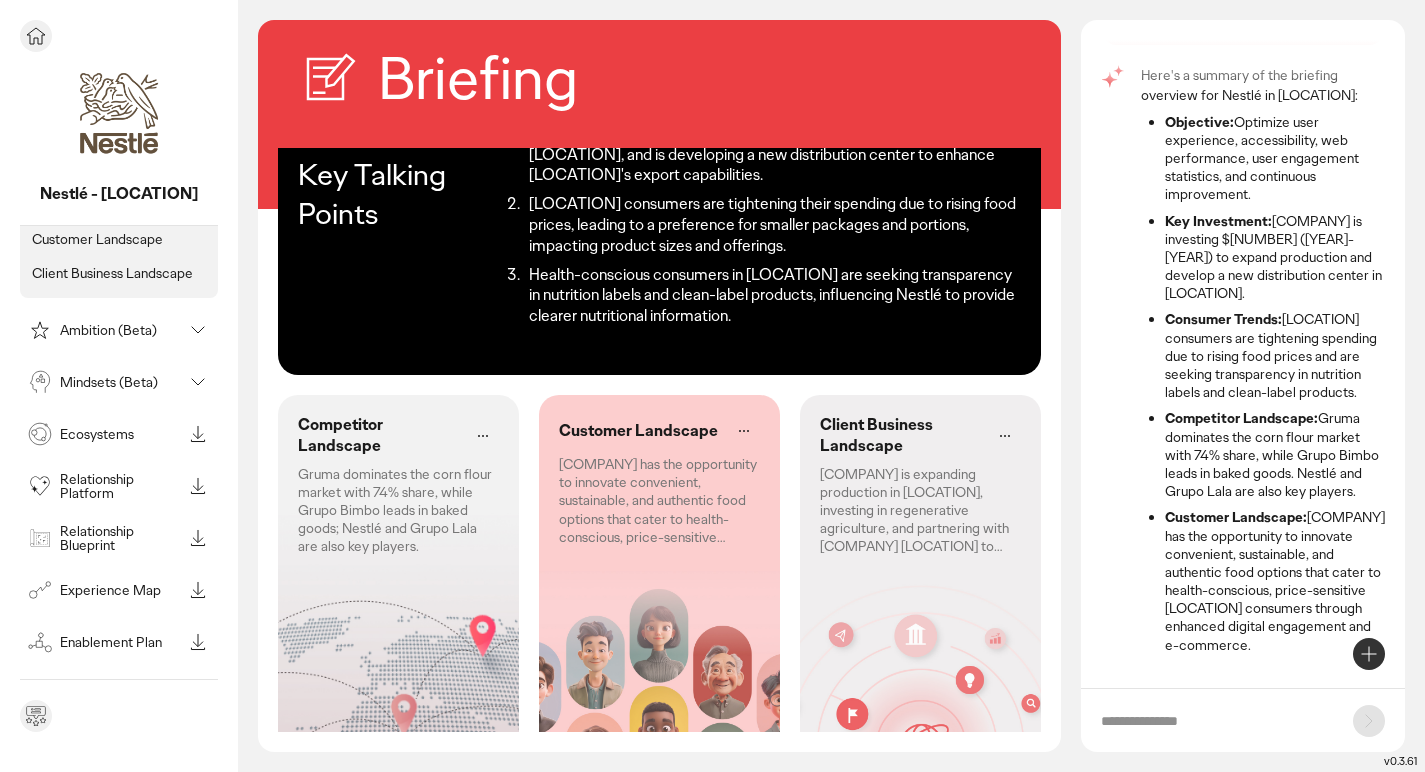 click on "Relationship Platform" at bounding box center (121, 486) 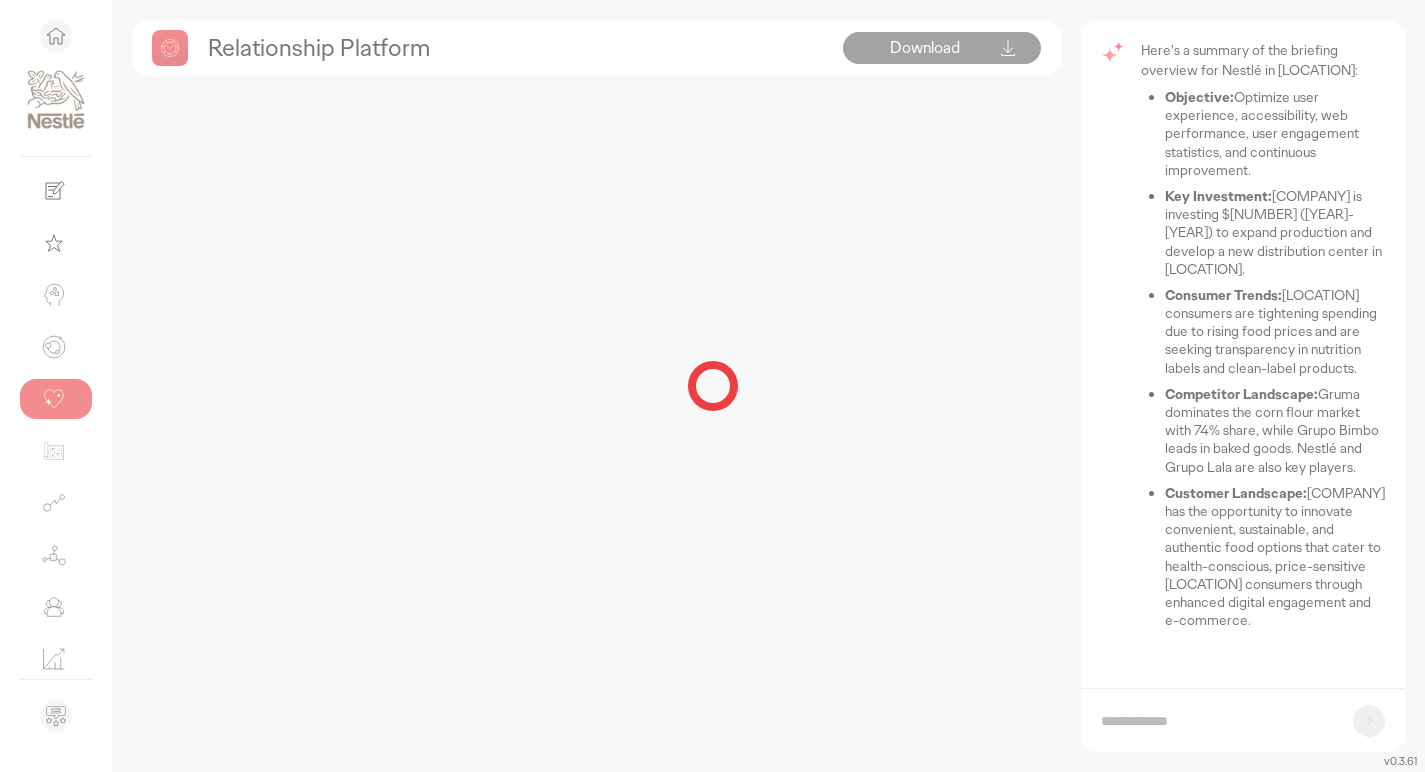 scroll, scrollTop: 0, scrollLeft: 0, axis: both 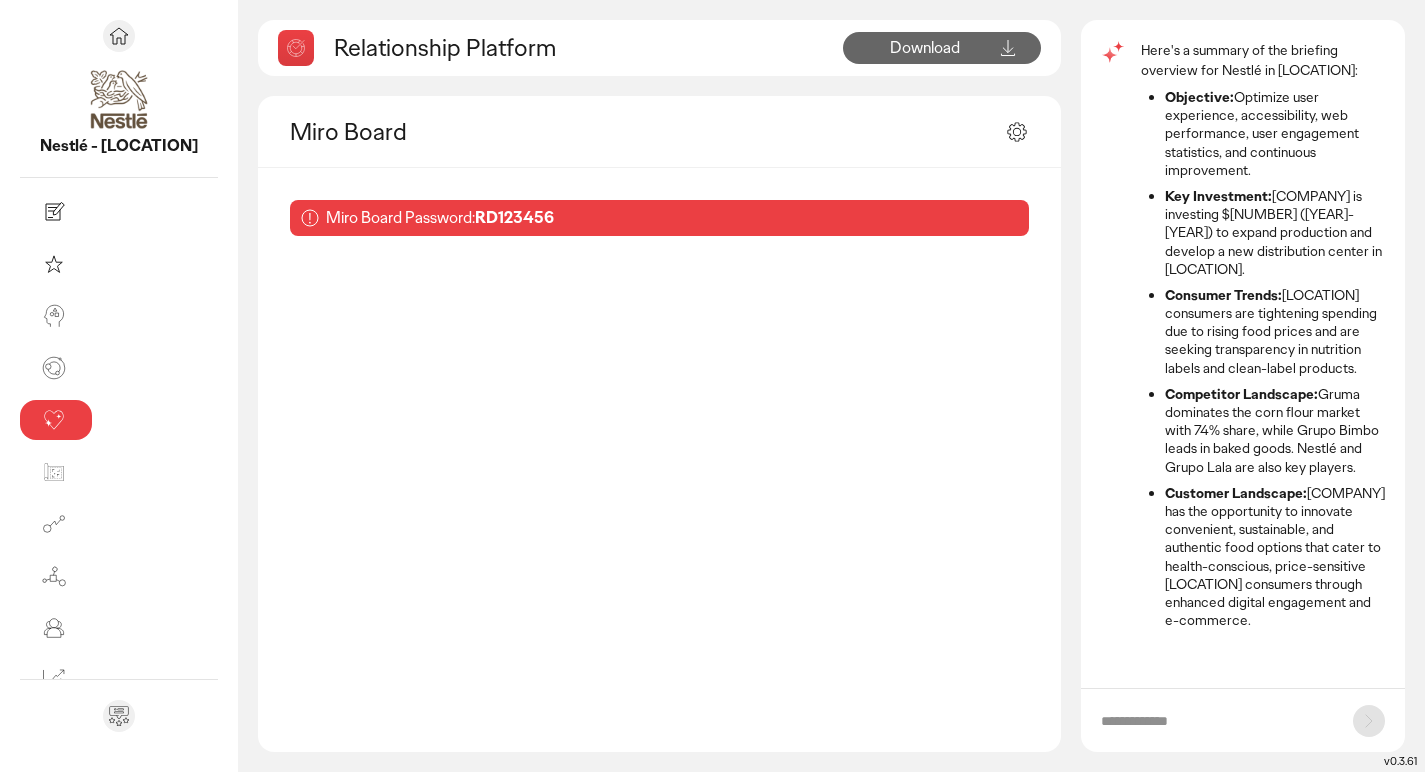 click at bounding box center (1243, 720) 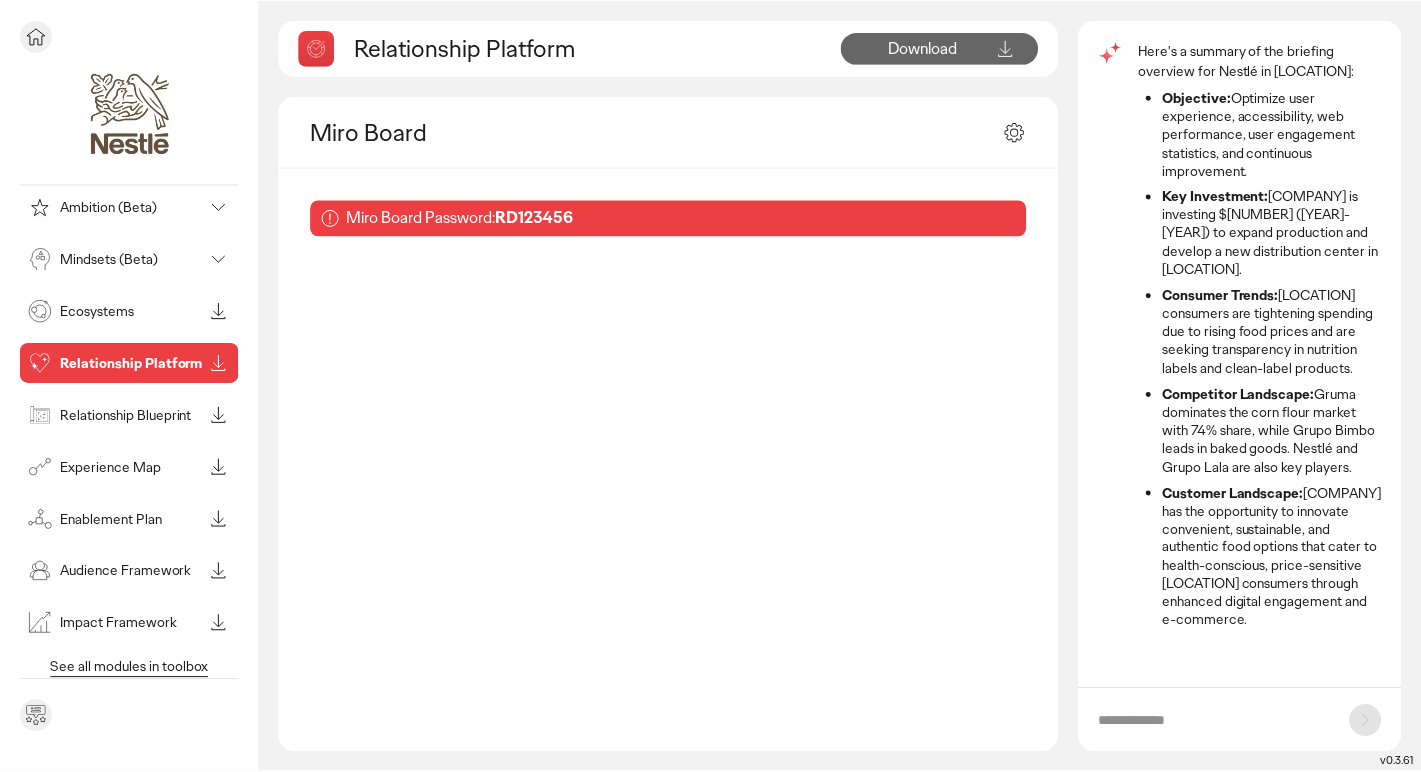scroll, scrollTop: 6, scrollLeft: 0, axis: vertical 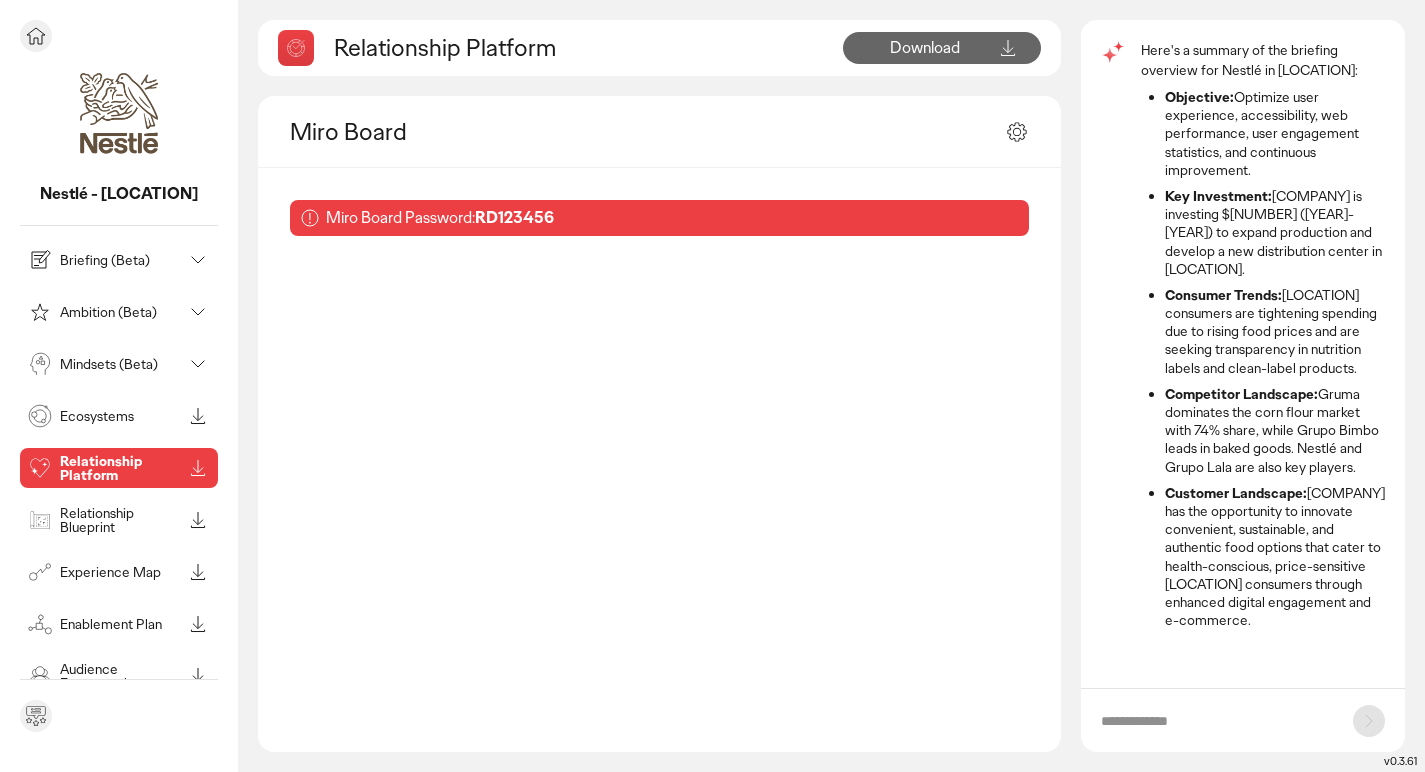click 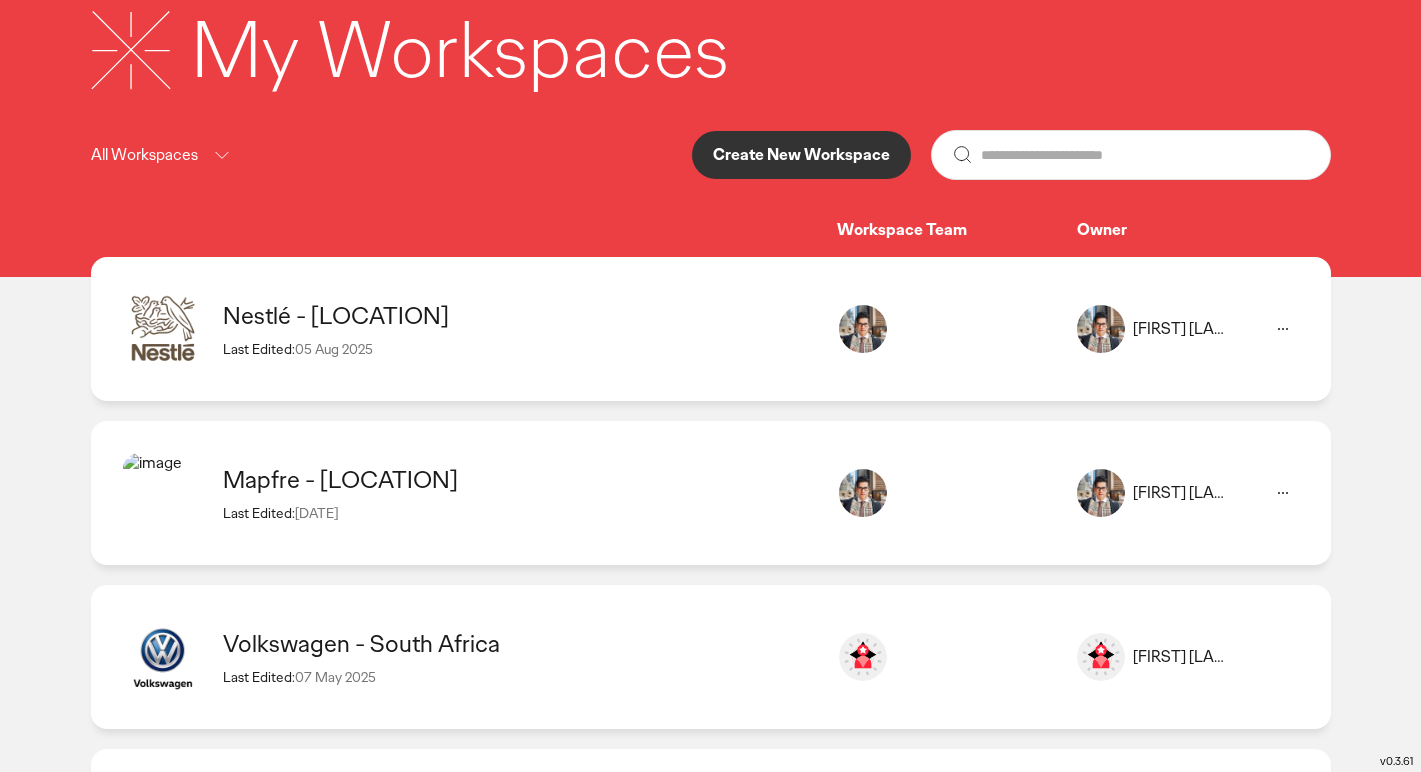 scroll, scrollTop: 0, scrollLeft: 0, axis: both 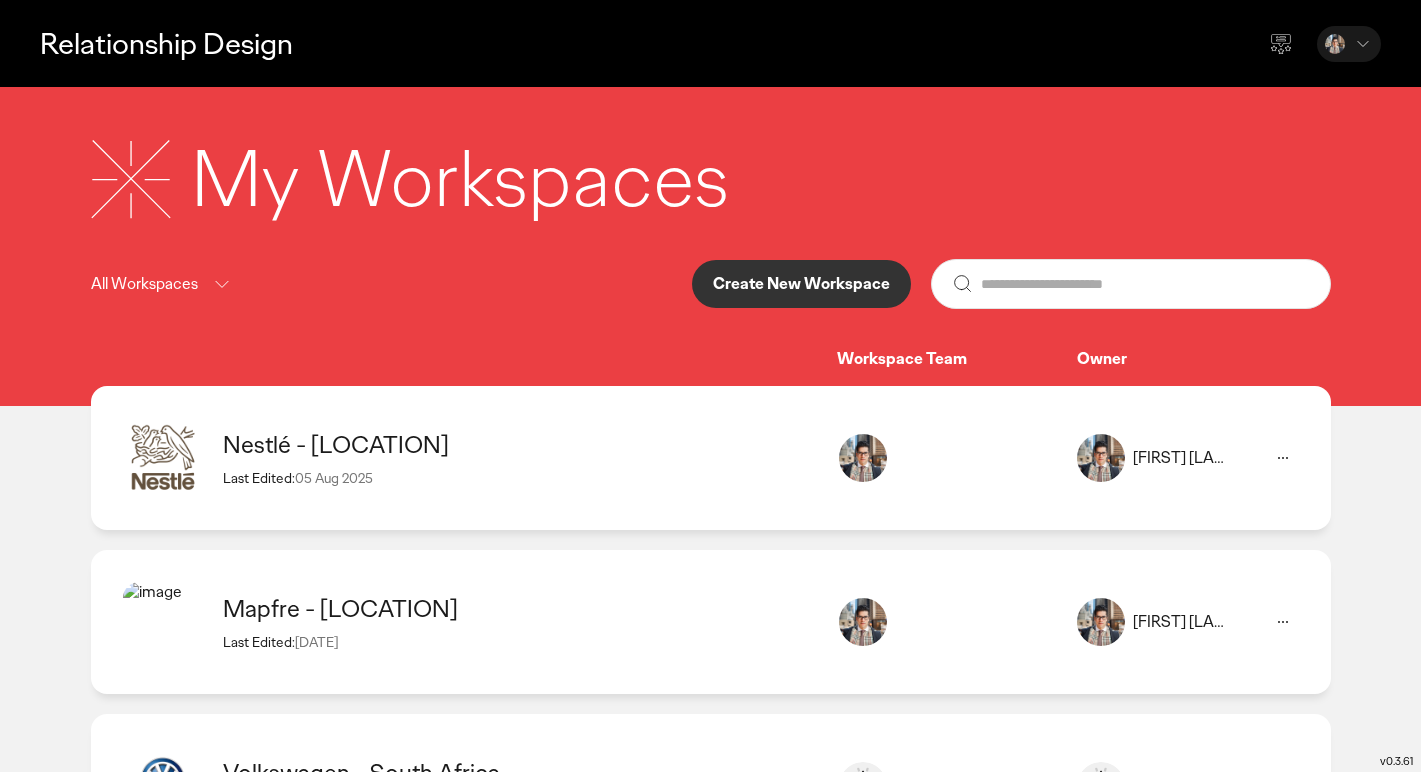 click on "Relationship Design" at bounding box center [710, 43] 